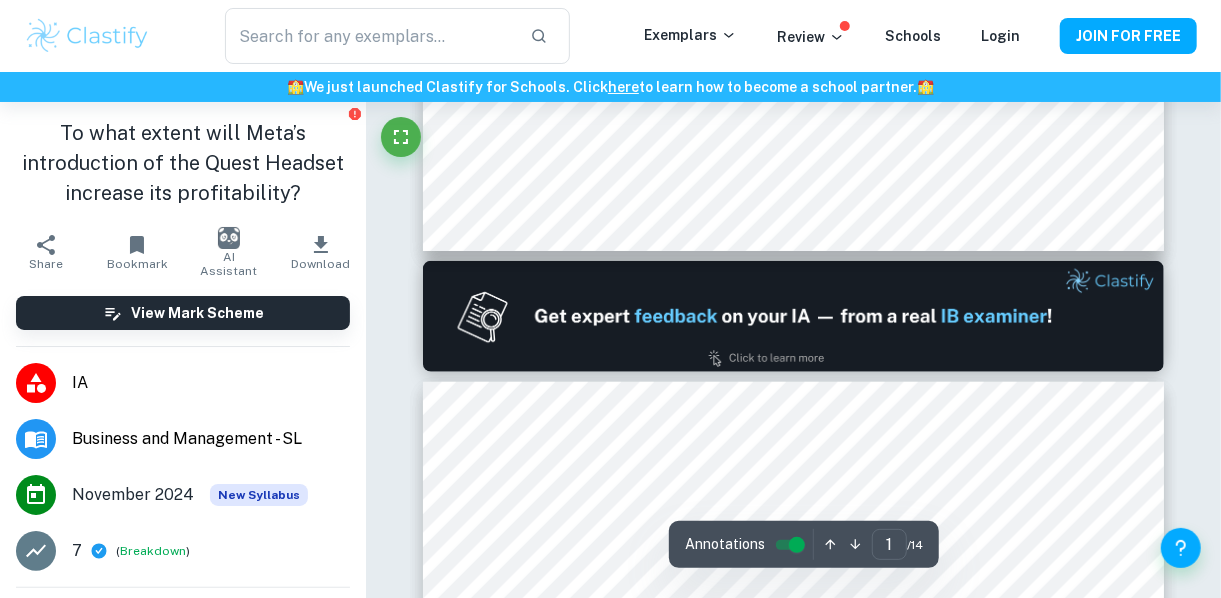 scroll, scrollTop: 921, scrollLeft: 0, axis: vertical 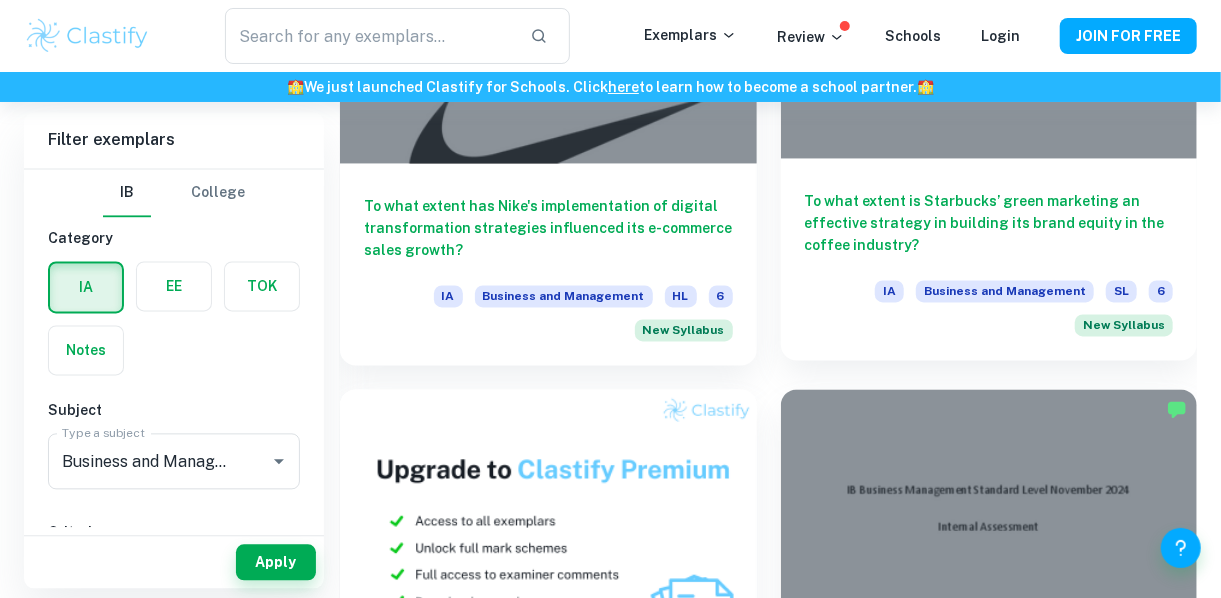 click on "To what extent is Starbucks’ green marketing an effective strategy in building its brand equity in the coffee industry?" at bounding box center (989, 223) 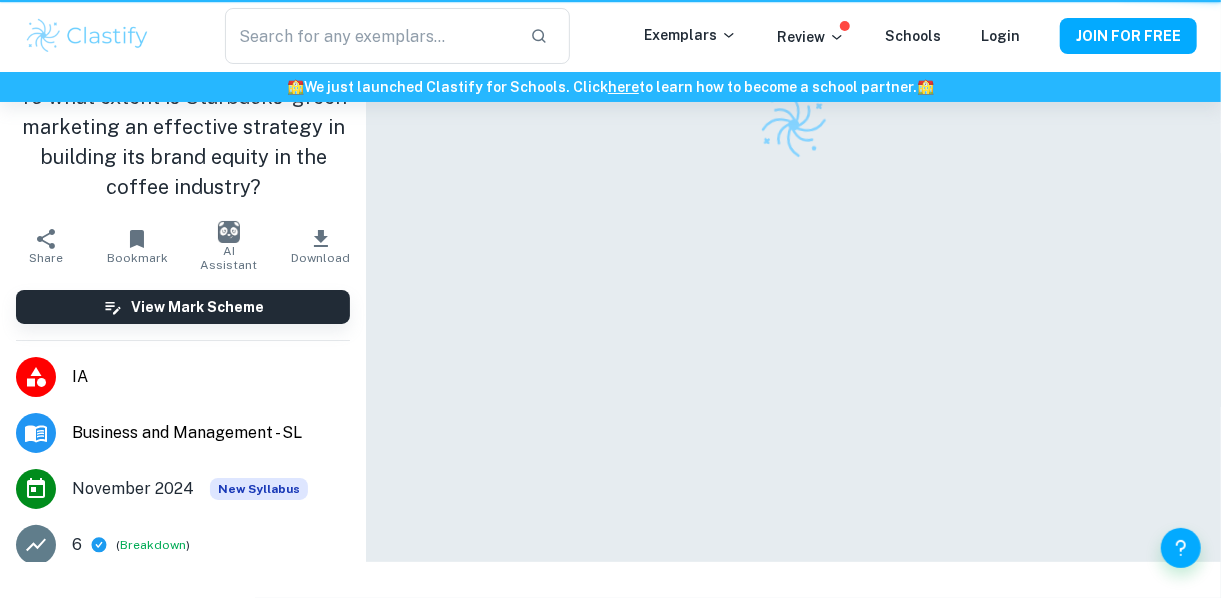 scroll, scrollTop: 0, scrollLeft: 0, axis: both 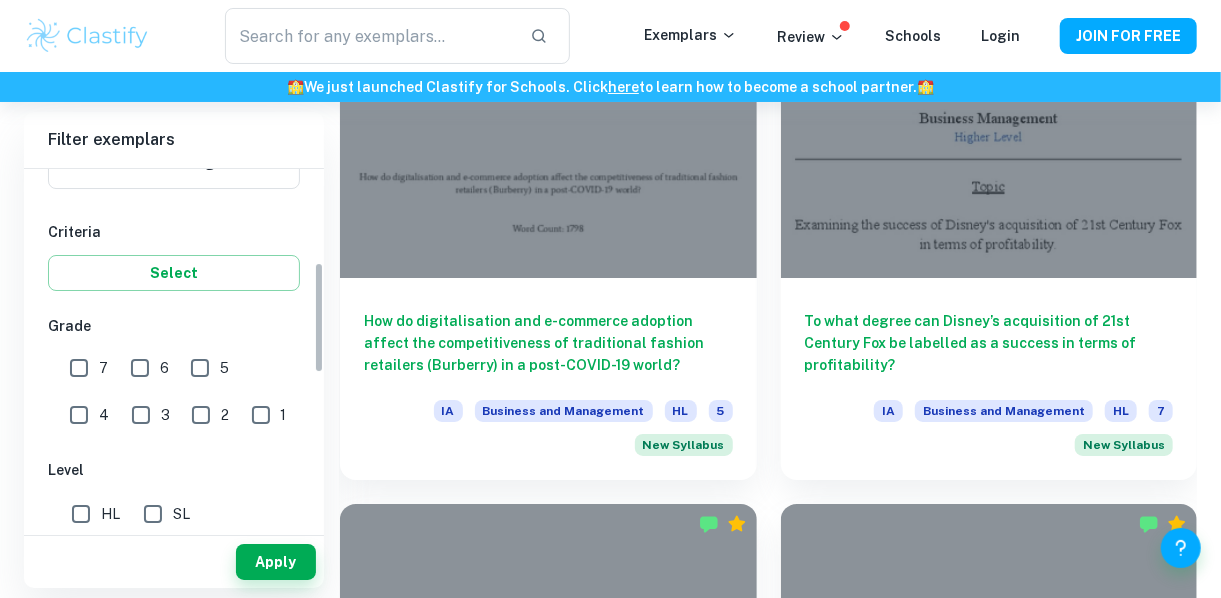 click on "SL" at bounding box center (153, 514) 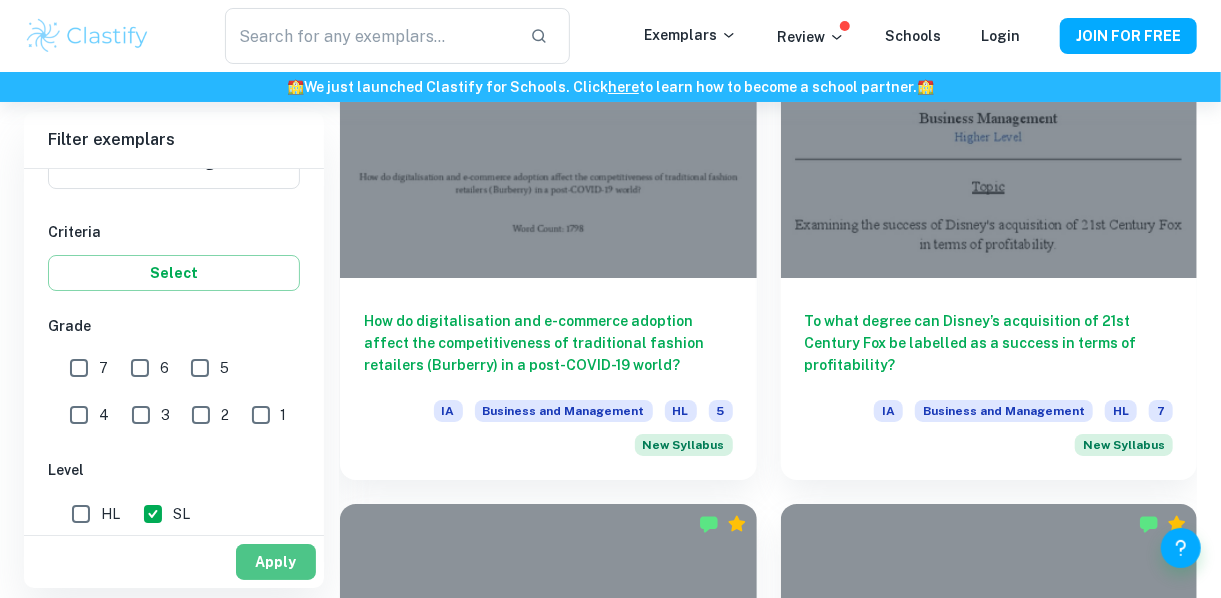 click on "Apply" at bounding box center [276, 562] 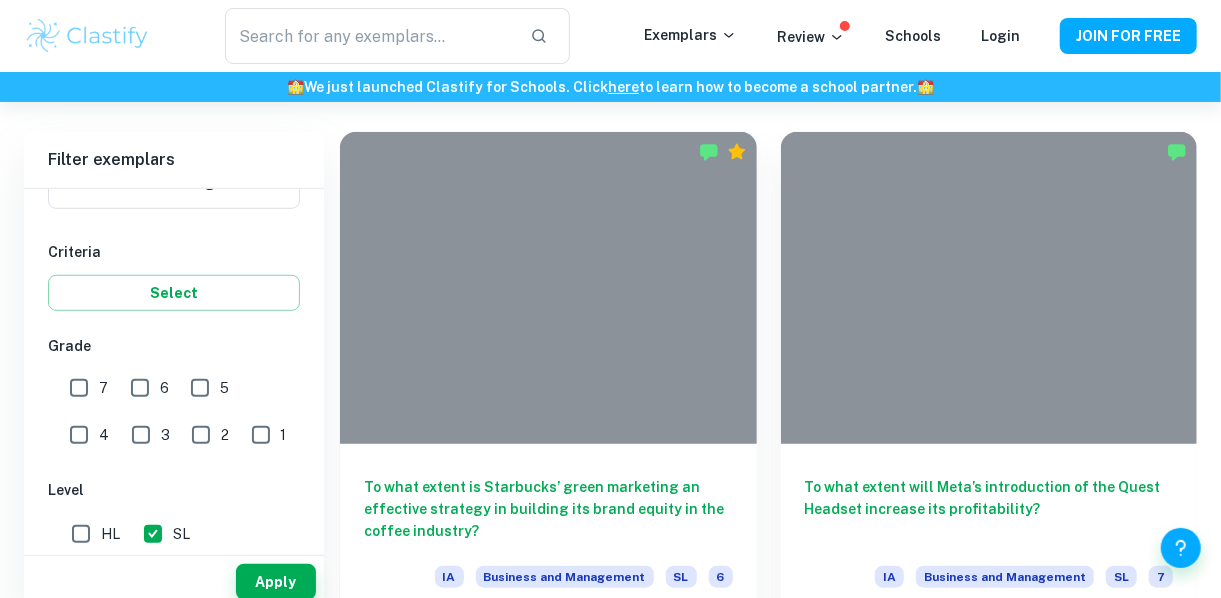 scroll, scrollTop: 3400, scrollLeft: 0, axis: vertical 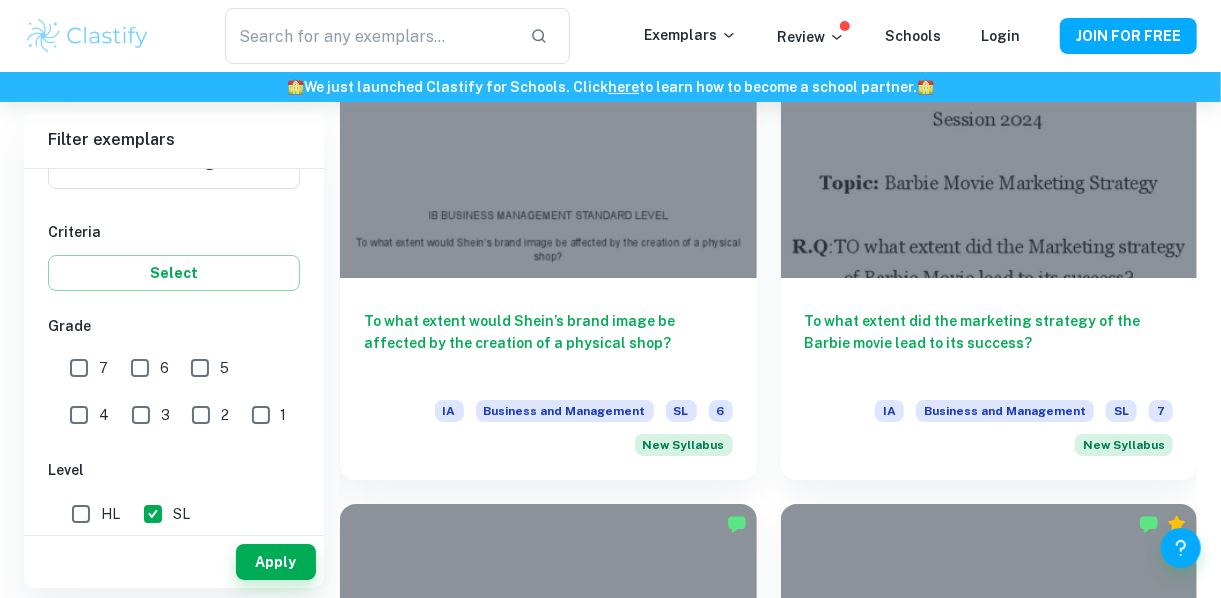 click on "SL" at bounding box center [153, 514] 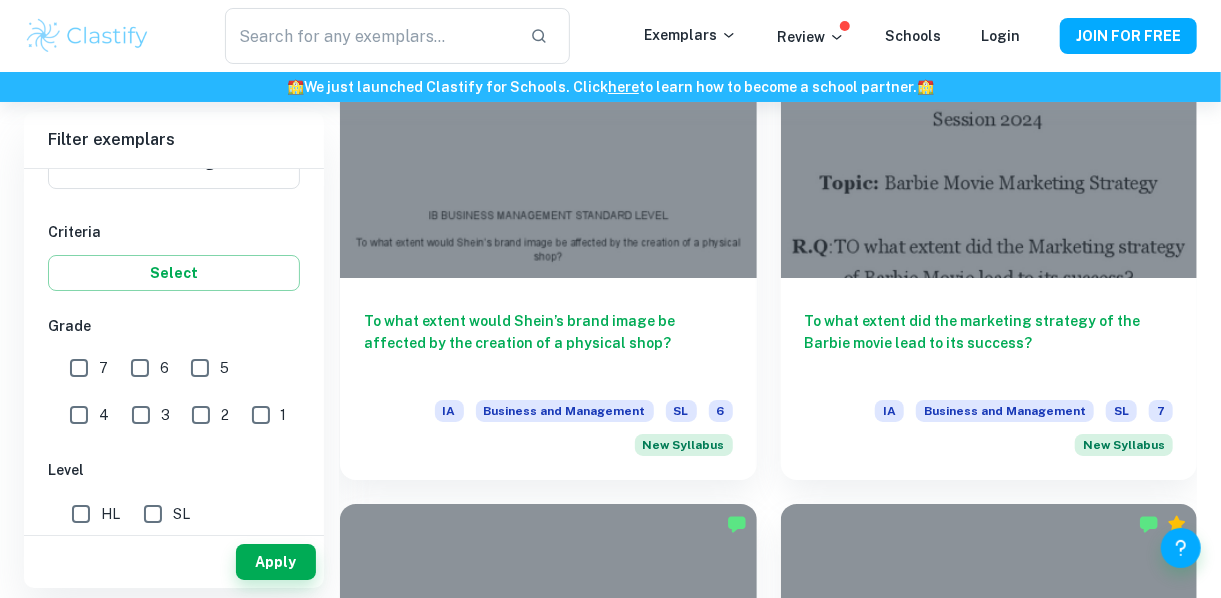 click on "Apply" at bounding box center (174, 562) 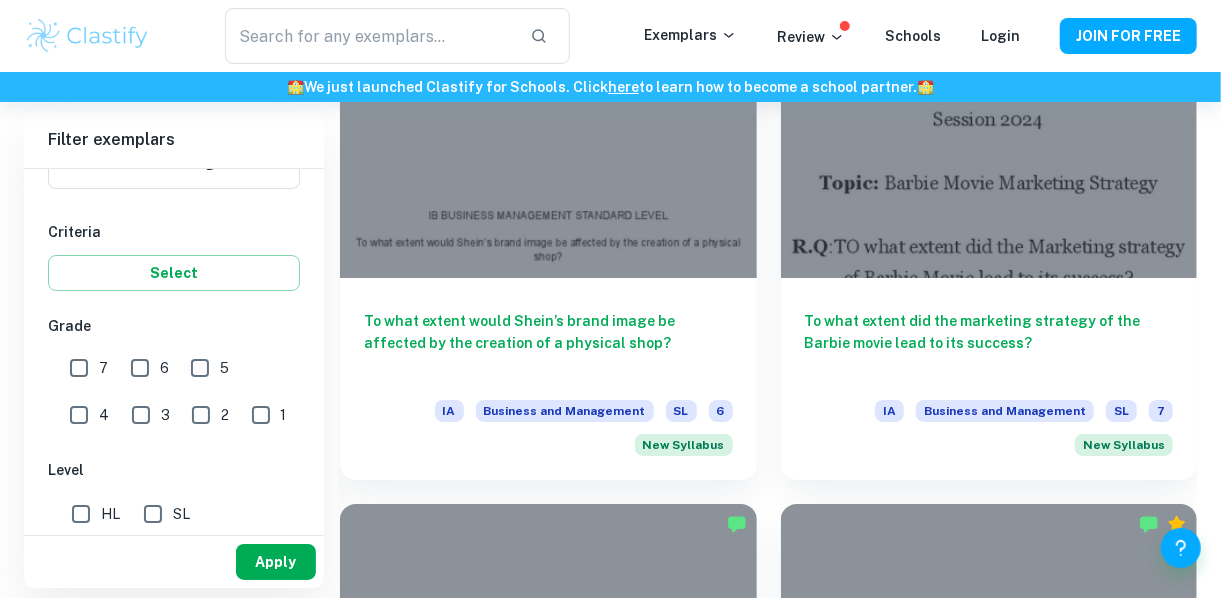 click on "Apply" at bounding box center [276, 562] 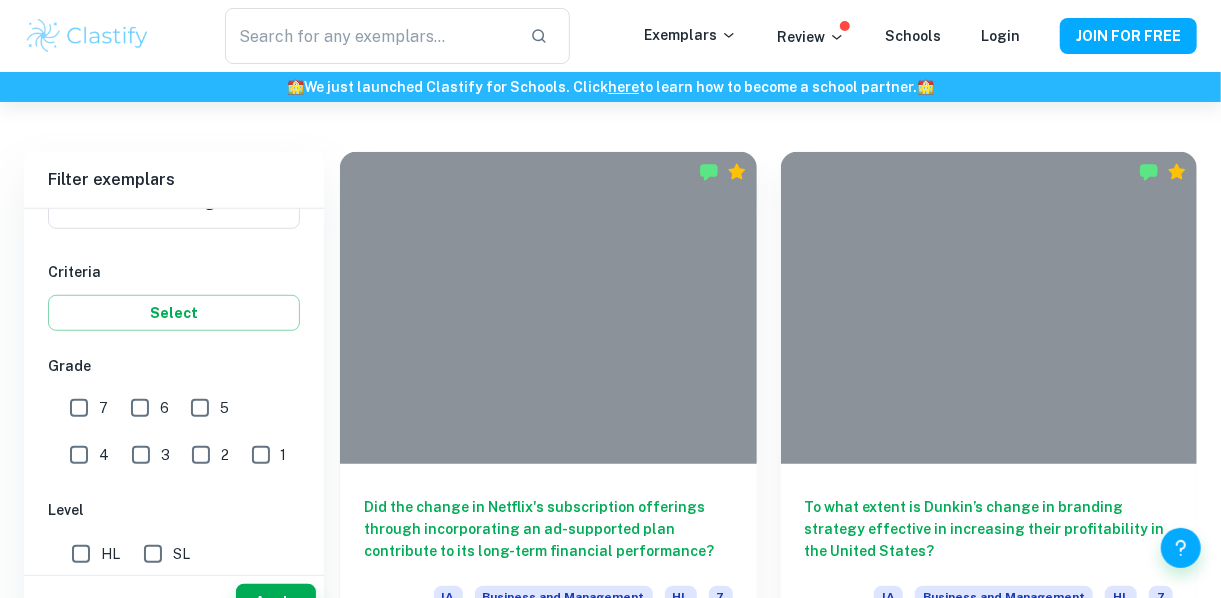 scroll, scrollTop: 3400, scrollLeft: 0, axis: vertical 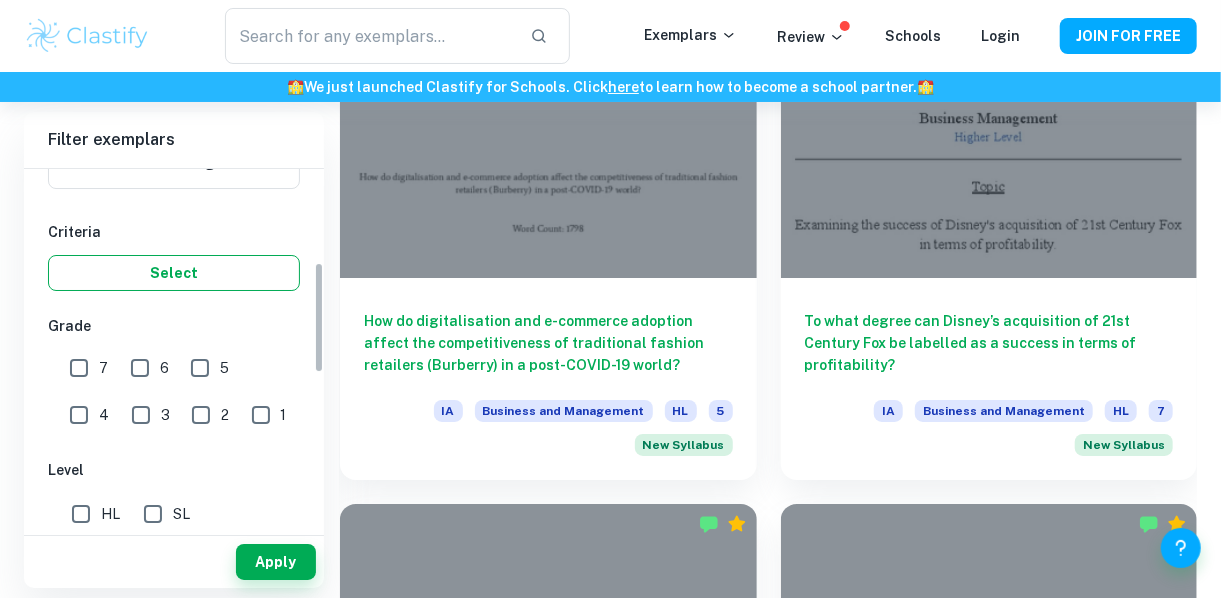 click on "Select" at bounding box center [174, 273] 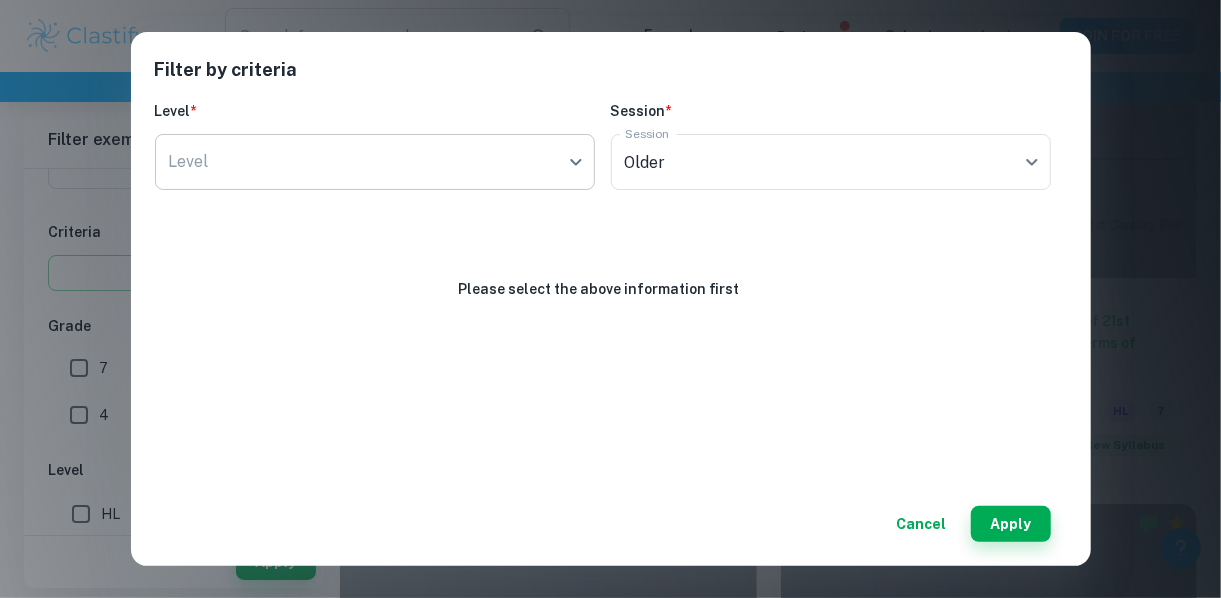 click on "We value your privacy We use cookies to enhance your browsing experience, serve personalised ads or content, and analyse our traffic. By clicking "Accept All", you consent to our use of cookies.   Cookie Policy Customise   Reject All   Accept All   Customise Consent Preferences   We use cookies to help you navigate efficiently and perform certain functions. You will find detailed information about all cookies under each consent category below. The cookies that are categorised as "Necessary" are stored on your browser as they are essential for enabling the basic functionalities of the site. ...  Show more For more information on how Google's third-party cookies operate and handle your data, see:   Google Privacy Policy Necessary Always Active Necessary cookies are required to enable the basic features of this site, such as providing secure log-in or adjusting your consent preferences. These cookies do not store any personally identifiable data. Functional Analytics Performance Advertisement Uncategorised" at bounding box center (610, -2999) 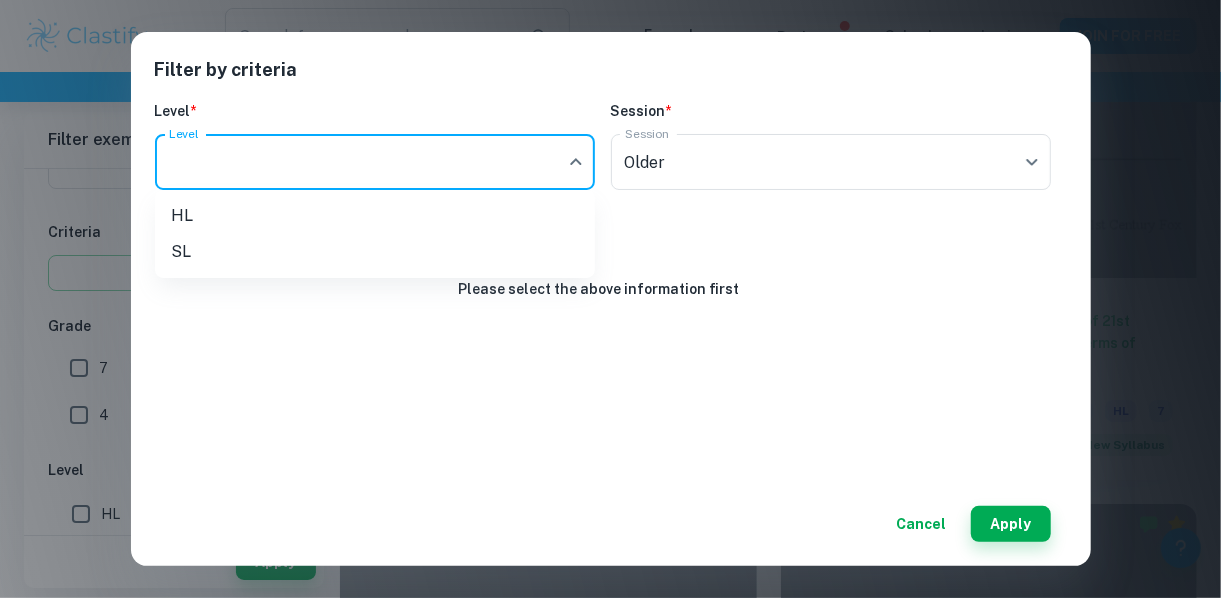 click at bounding box center [610, 299] 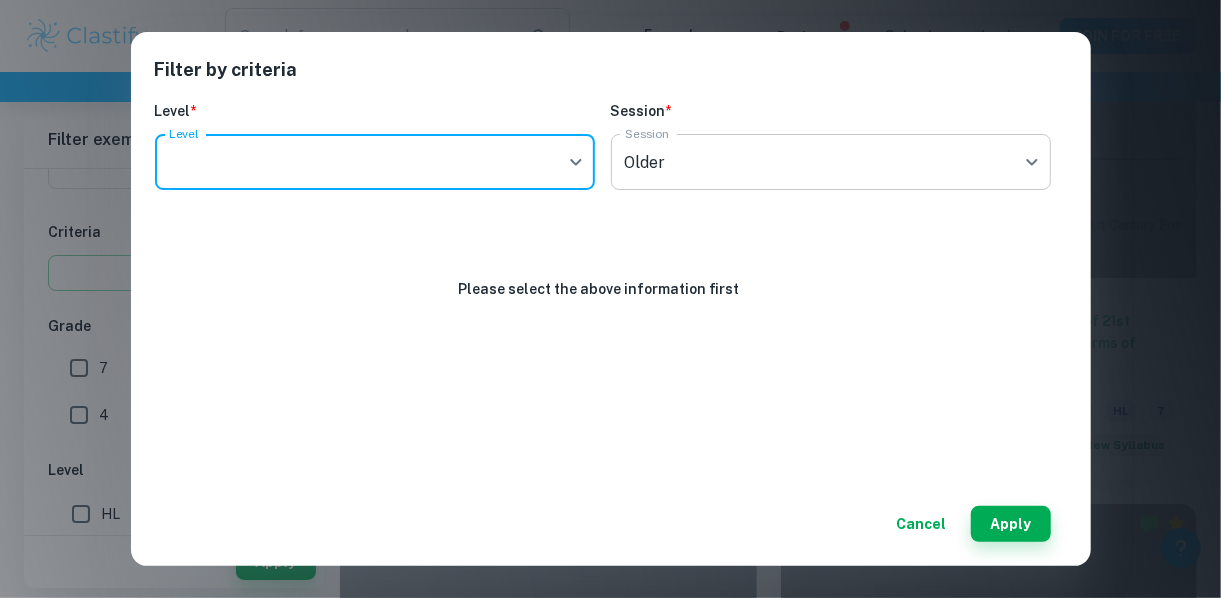 click on "We value your privacy We use cookies to enhance your browsing experience, serve personalised ads or content, and analyse our traffic. By clicking "Accept All", you consent to our use of cookies.   Cookie Policy Customise   Reject All   Accept All   Customise Consent Preferences   We use cookies to help you navigate efficiently and perform certain functions. You will find detailed information about all cookies under each consent category below. The cookies that are categorised as "Necessary" are stored on your browser as they are essential for enabling the basic functionalities of the site. ...  Show more For more information on how Google's third-party cookies operate and handle your data, see:   Google Privacy Policy Necessary Always Active Necessary cookies are required to enable the basic features of this site, such as providing secure log-in or adjusting your consent preferences. These cookies do not store any personally identifiable data. Functional Analytics Performance Advertisement Uncategorised" at bounding box center [610, -2999] 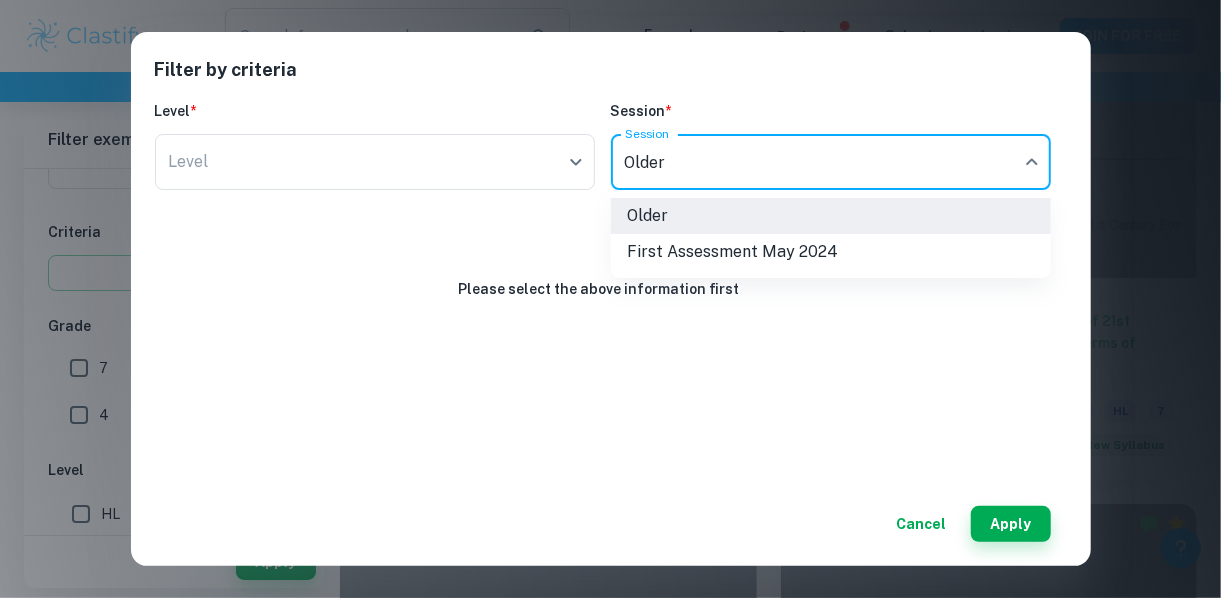 click at bounding box center (610, 299) 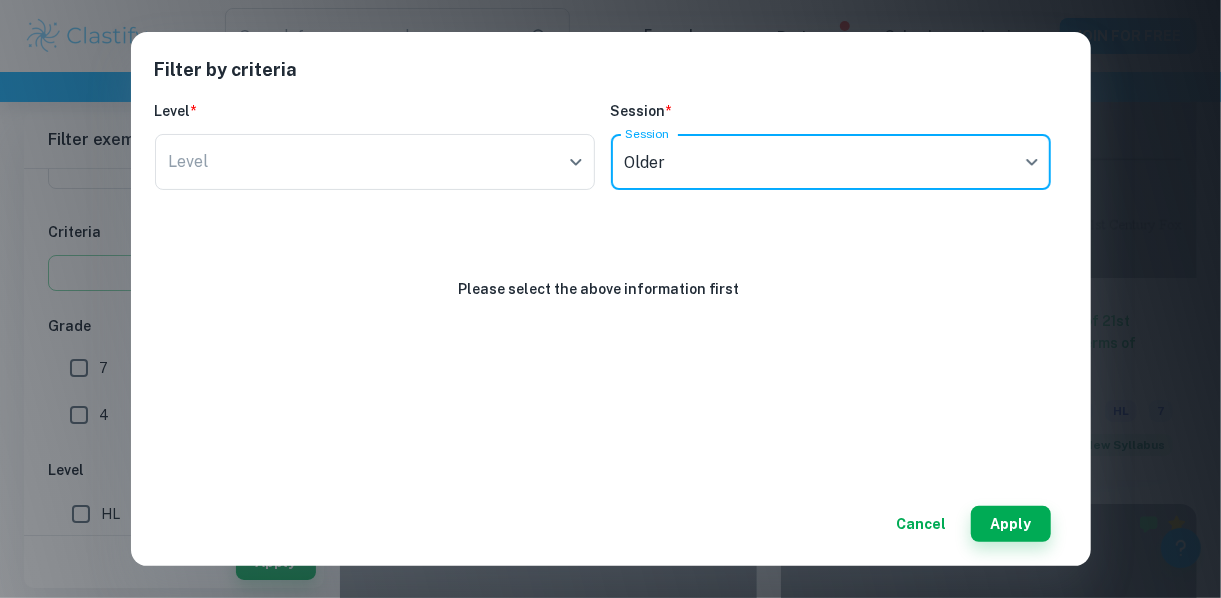 click on "Cancel" at bounding box center (922, 524) 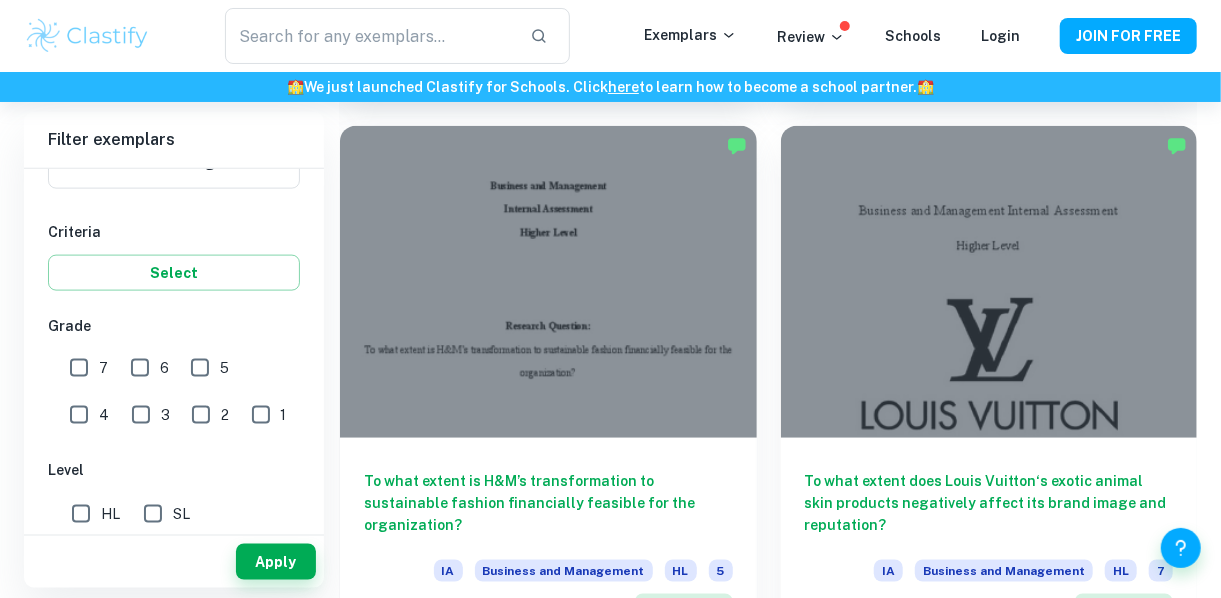 scroll, scrollTop: 4900, scrollLeft: 0, axis: vertical 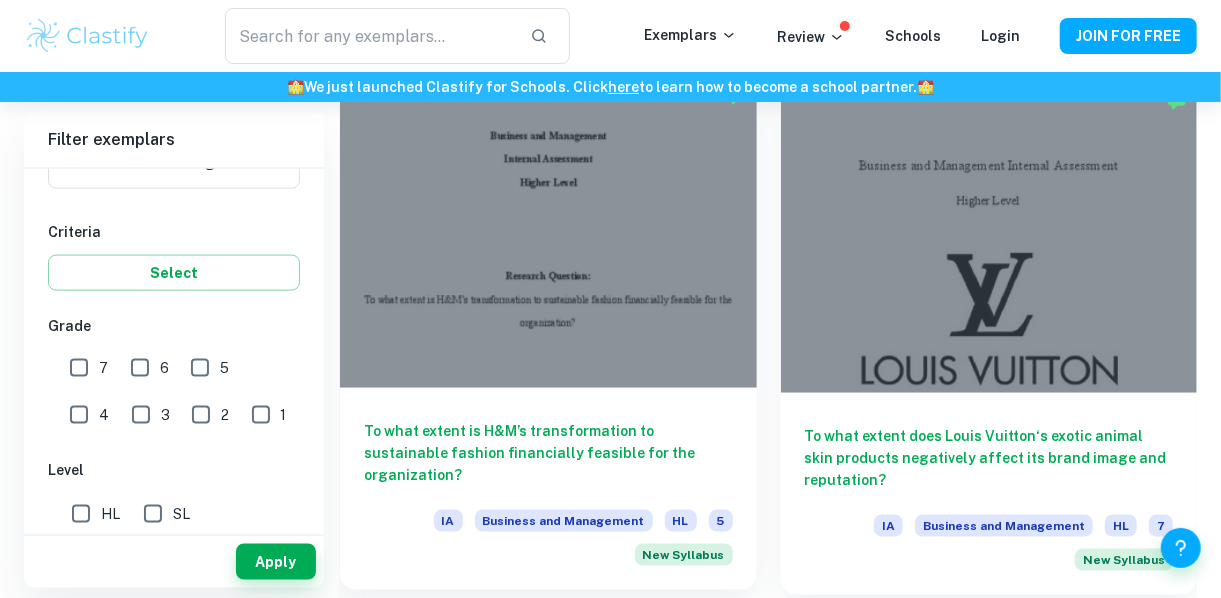 click on "To what extent is H&M’s transformation to sustainable fashion financially feasible for the organization?" at bounding box center [548, 453] 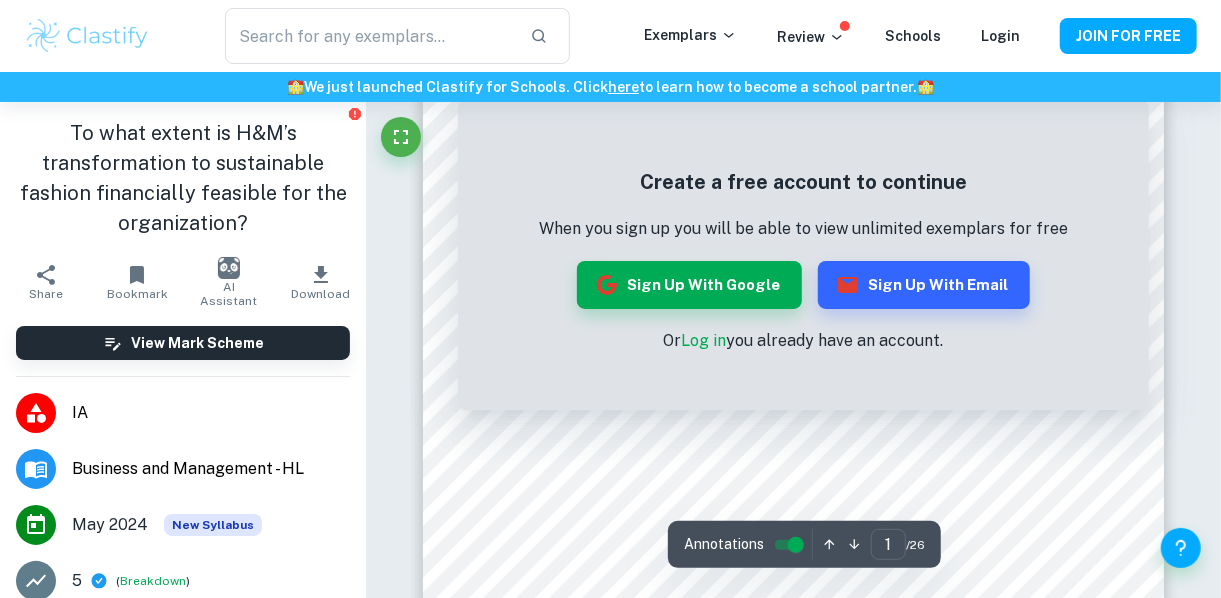 scroll, scrollTop: 0, scrollLeft: 0, axis: both 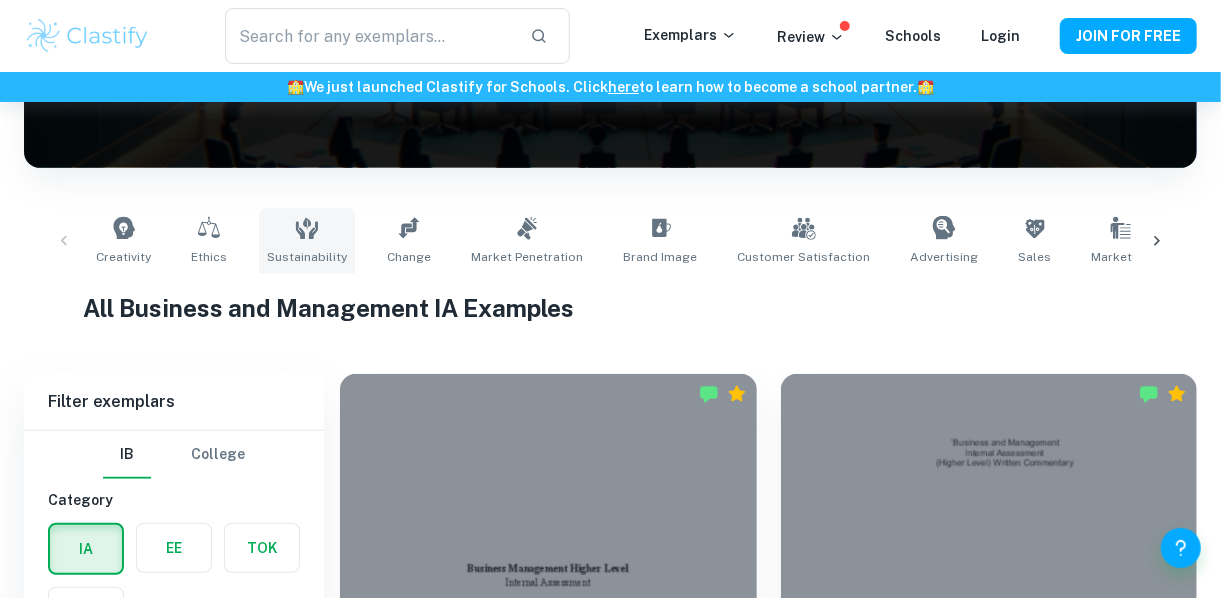 click 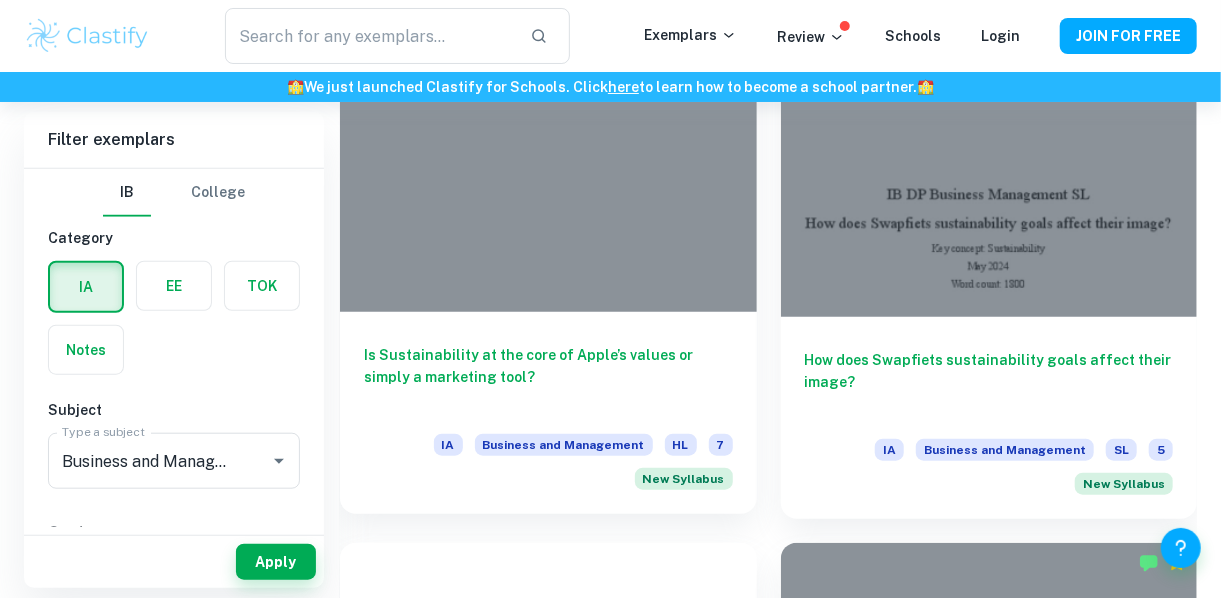scroll, scrollTop: 700, scrollLeft: 0, axis: vertical 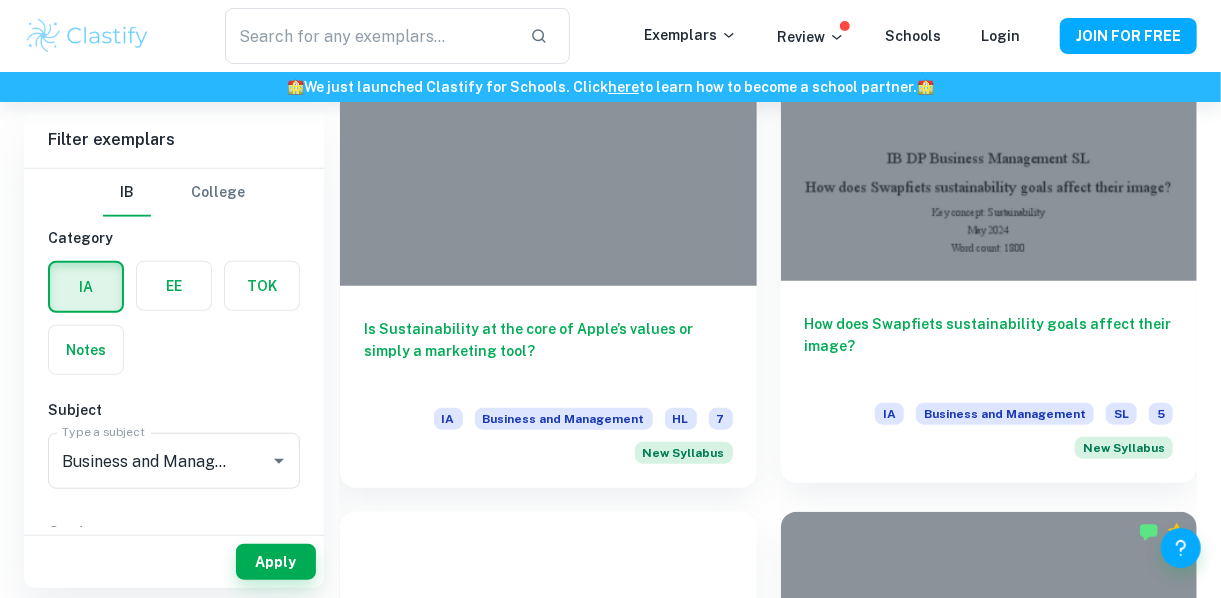 click on "How does Swapfiets sustainability goals affect their image? IA Business and Management SL 5 New Syllabus" at bounding box center [989, 382] 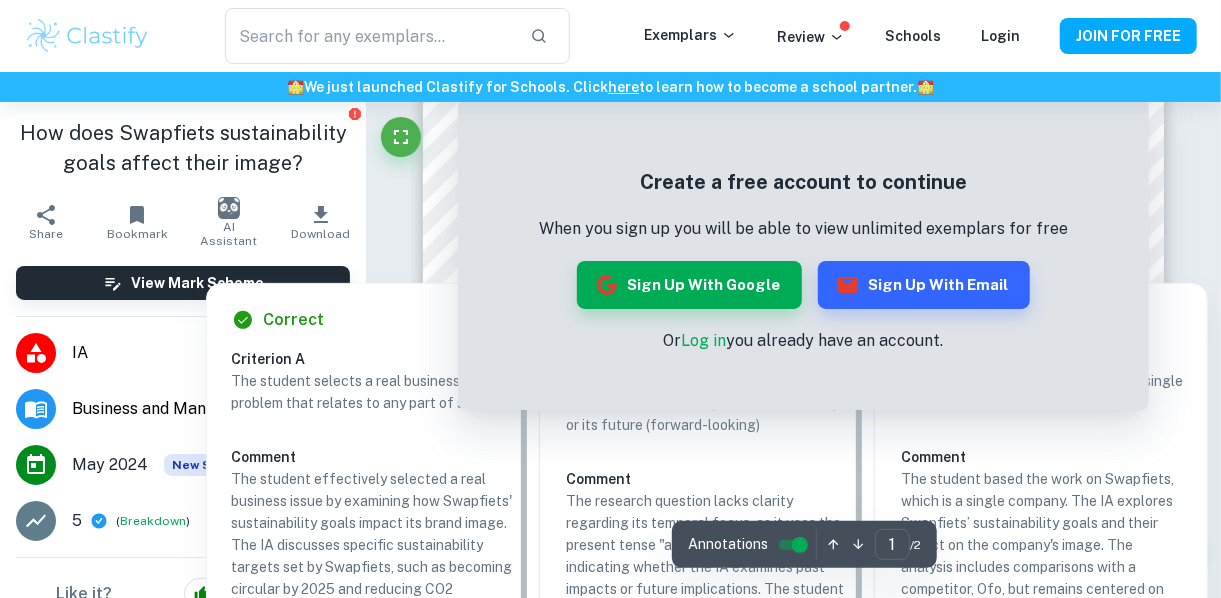 scroll, scrollTop: 200, scrollLeft: 0, axis: vertical 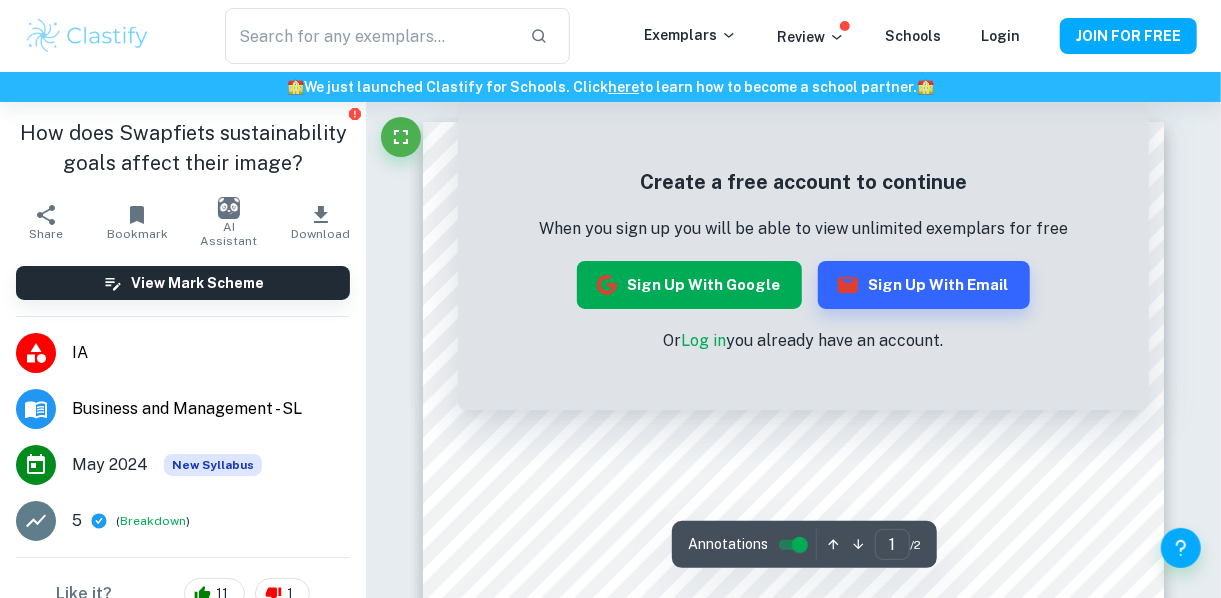 click on "Sign up with Google" at bounding box center (689, 285) 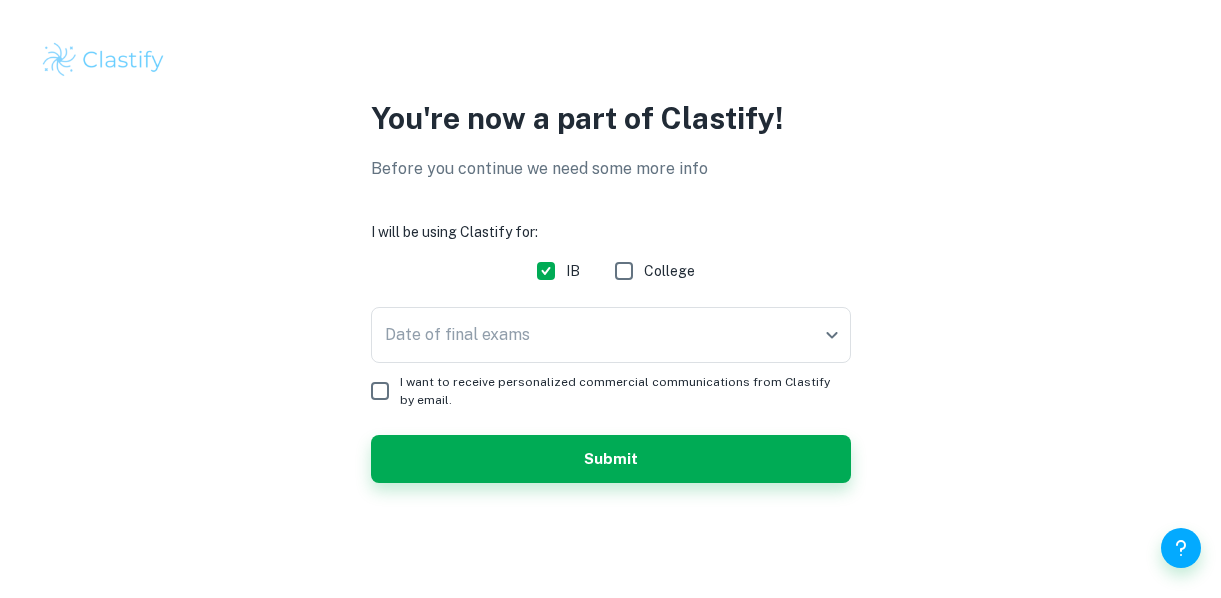 scroll, scrollTop: 0, scrollLeft: 0, axis: both 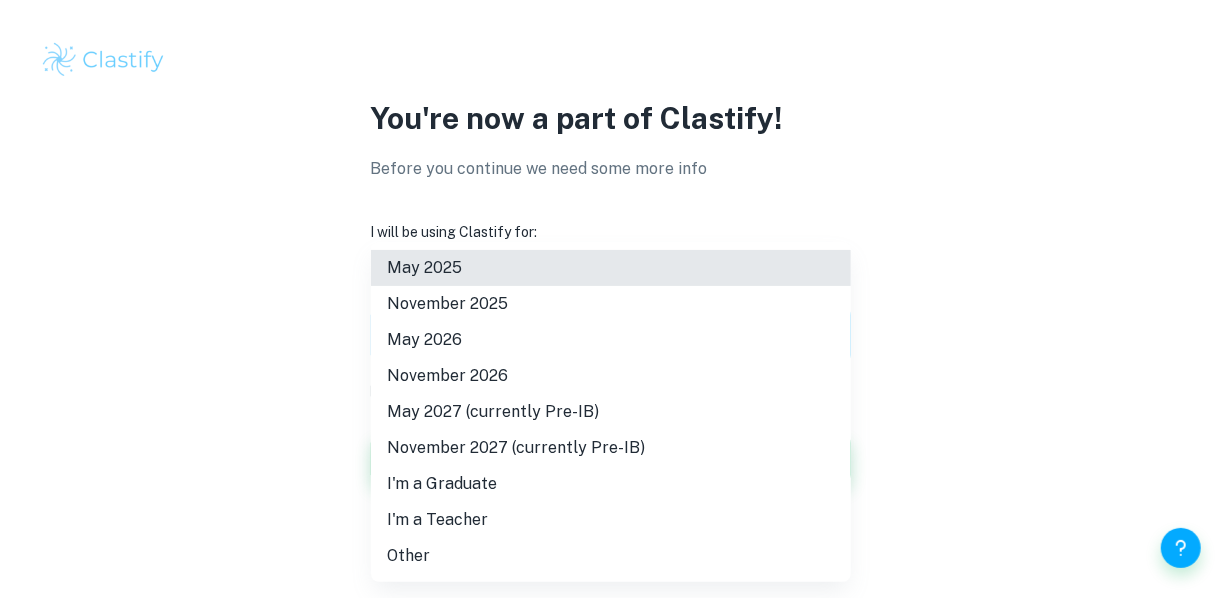 click on "We value your privacy We use cookies to enhance your browsing experience, serve personalised ads or content, and analyse our traffic. By clicking "Accept All", you consent to our use of cookies.   Cookie Policy Customise   Reject All   Accept All   Customise Consent Preferences   We use cookies to help you navigate efficiently and perform certain functions. You will find detailed information about all cookies under each consent category below. The cookies that are categorised as "Necessary" are stored on your browser as they are essential for enabling the basic functionalities of the site. ...  Show more For more information on how Google's third-party cookies operate and handle your data, see:   Google Privacy Policy Necessary Always Active Necessary cookies are required to enable the basic features of this site, such as providing secure log-in or adjusting your consent preferences. These cookies do not store any personally identifiable data. Functional Analytics Performance Advertisement Uncategorised" at bounding box center (610, 299) 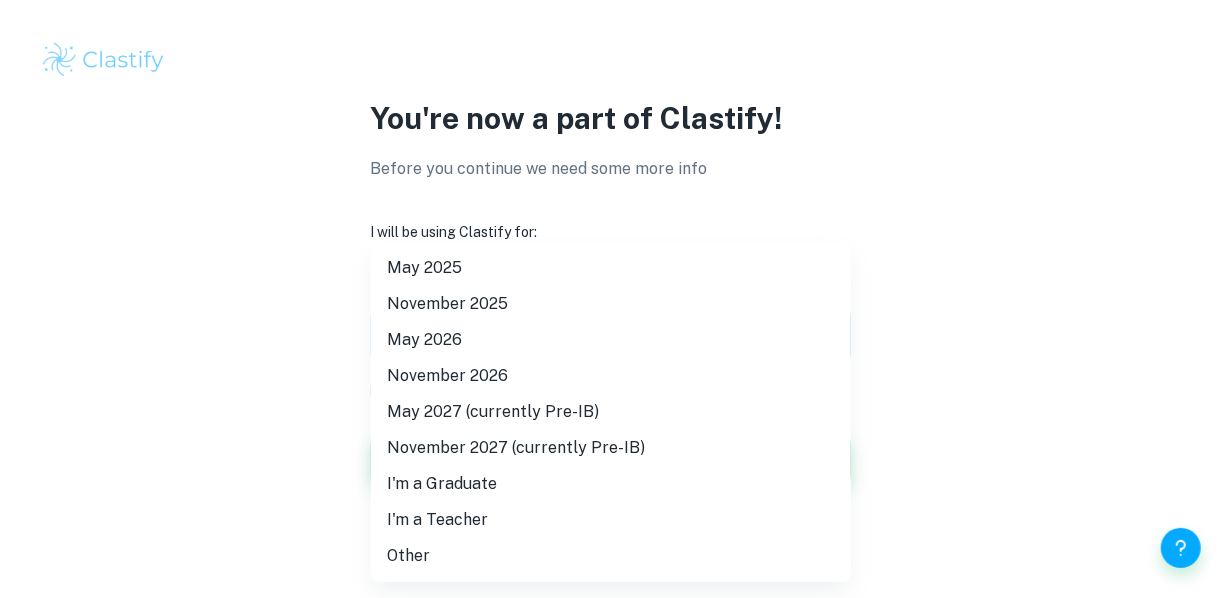 click at bounding box center [610, 299] 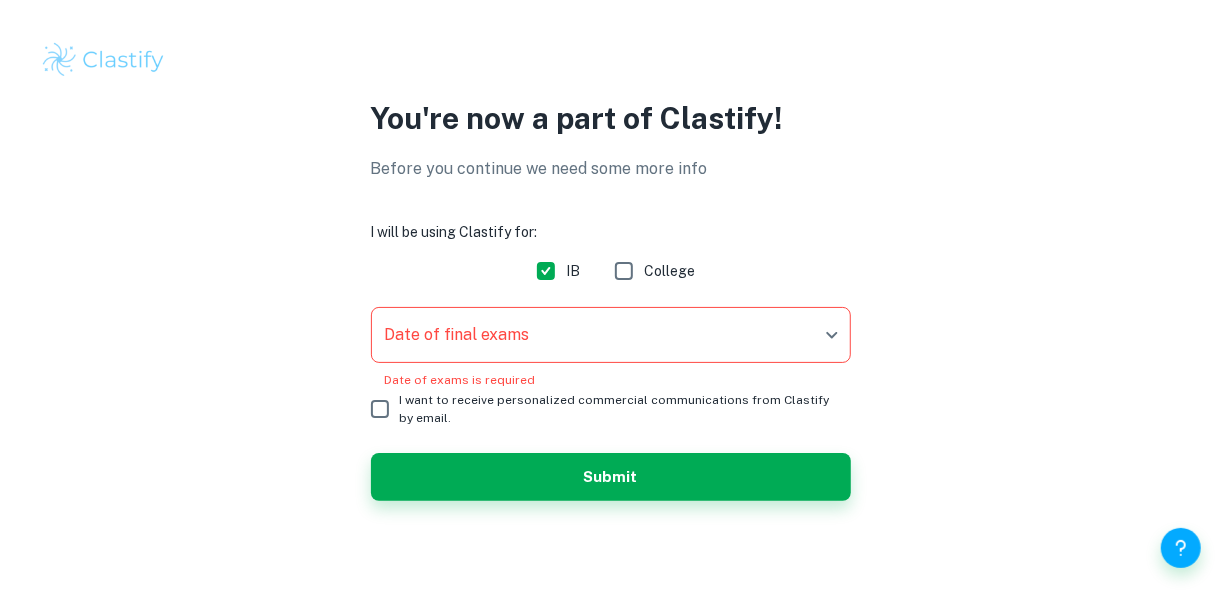 click on "I will be using Clastify for: IB College Date of final exams ​ Date of final exams Date of exams is required I want to receive personalized commercial communications from Clastify by email. Submit" at bounding box center (611, 361) 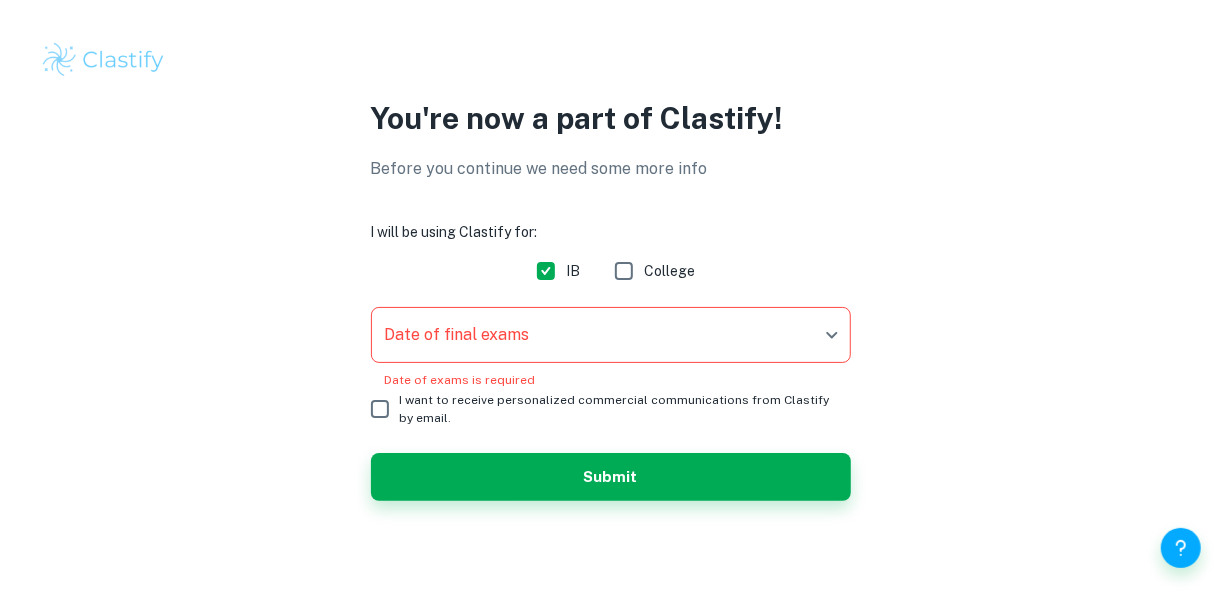 click on "We value your privacy We use cookies to enhance your browsing experience, serve personalised ads or content, and analyse our traffic. By clicking "Accept All", you consent to our use of cookies.   Cookie Policy Customise   Reject All   Accept All   Customise Consent Preferences   We use cookies to help you navigate efficiently and perform certain functions. You will find detailed information about all cookies under each consent category below. The cookies that are categorised as "Necessary" are stored on your browser as they are essential for enabling the basic functionalities of the site. ...  Show more For more information on how Google's third-party cookies operate and handle your data, see:   Google Privacy Policy Necessary Always Active Necessary cookies are required to enable the basic features of this site, such as providing secure log-in or adjusting your consent preferences. These cookies do not store any personally identifiable data. Functional Analytics Performance Advertisement Uncategorised" at bounding box center [610, 299] 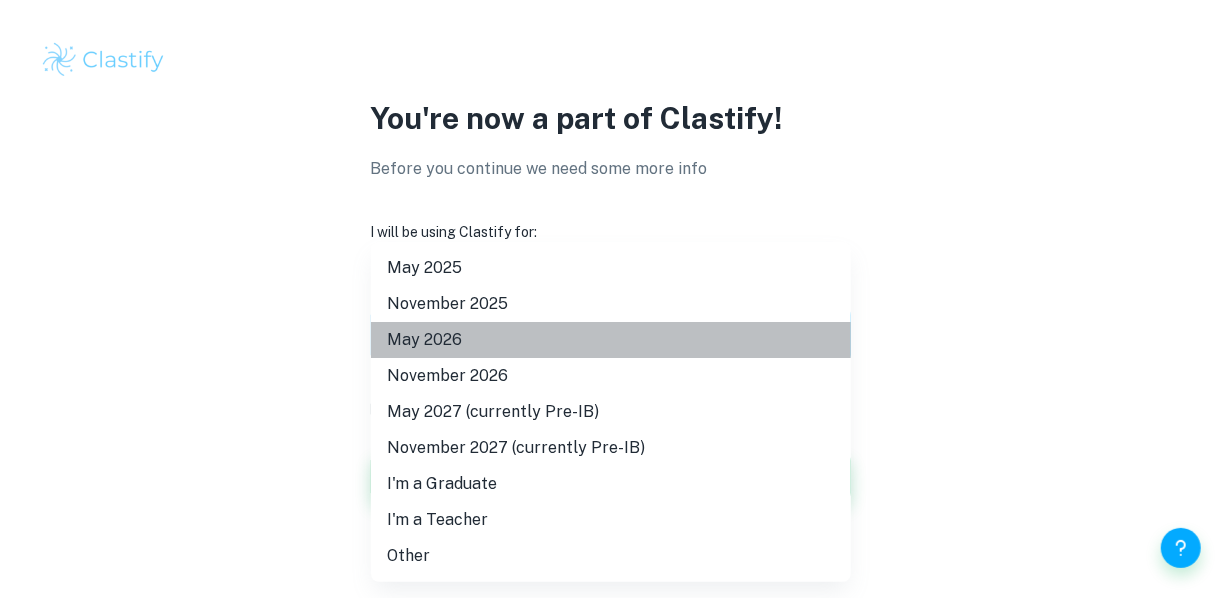 click on "May 2026" at bounding box center (611, 340) 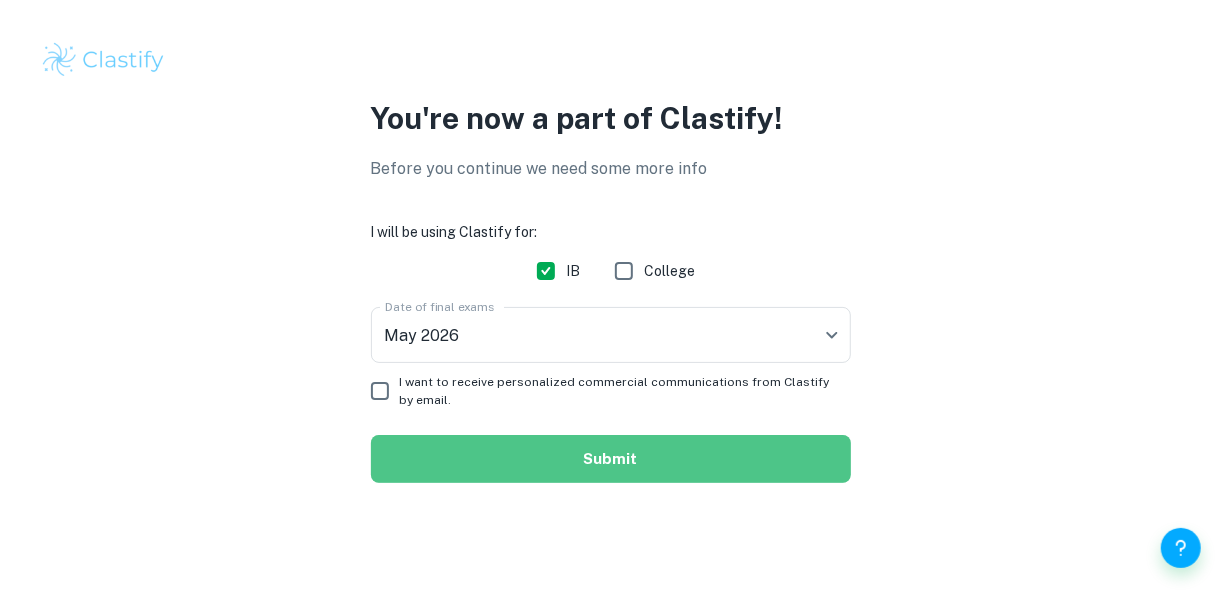 click on "Submit" at bounding box center (611, 459) 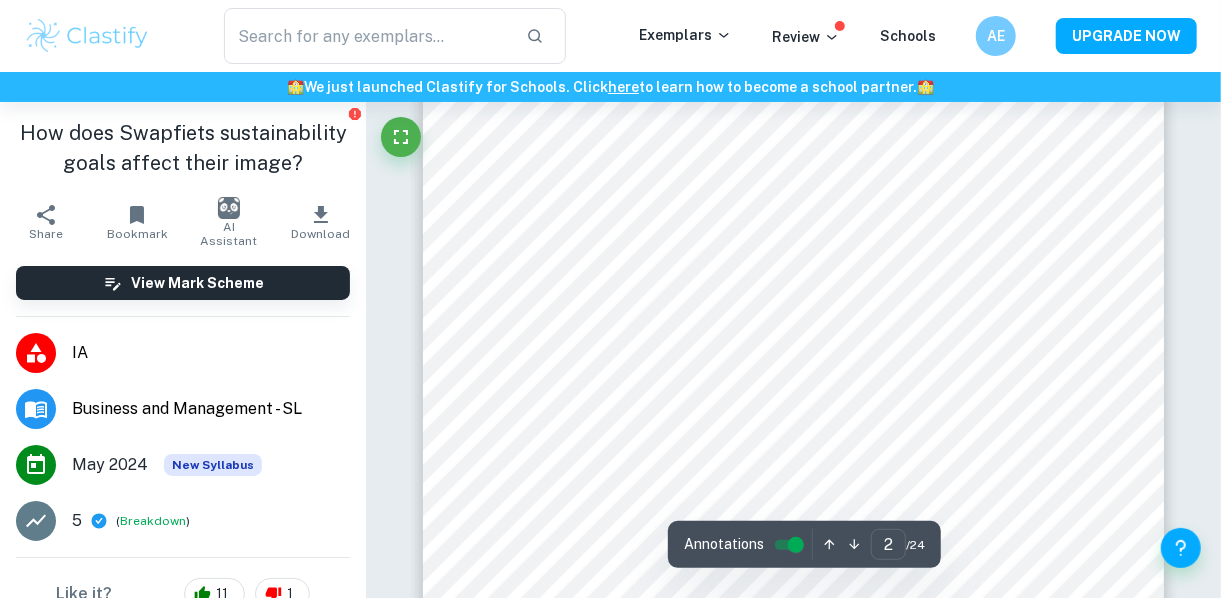 scroll, scrollTop: 1189, scrollLeft: 0, axis: vertical 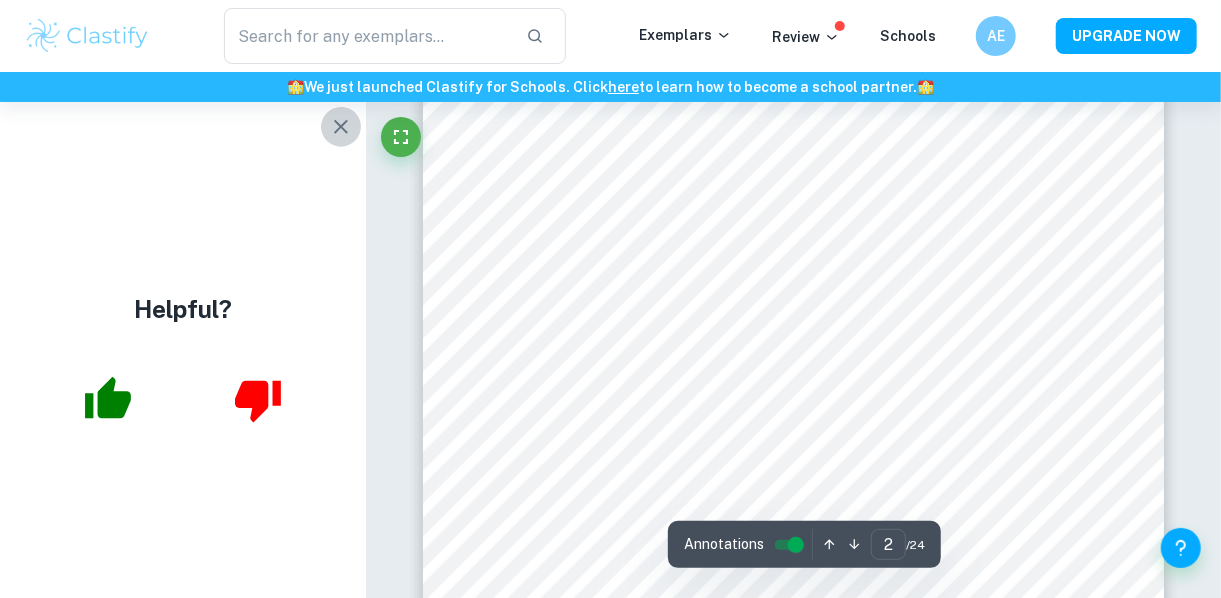 click 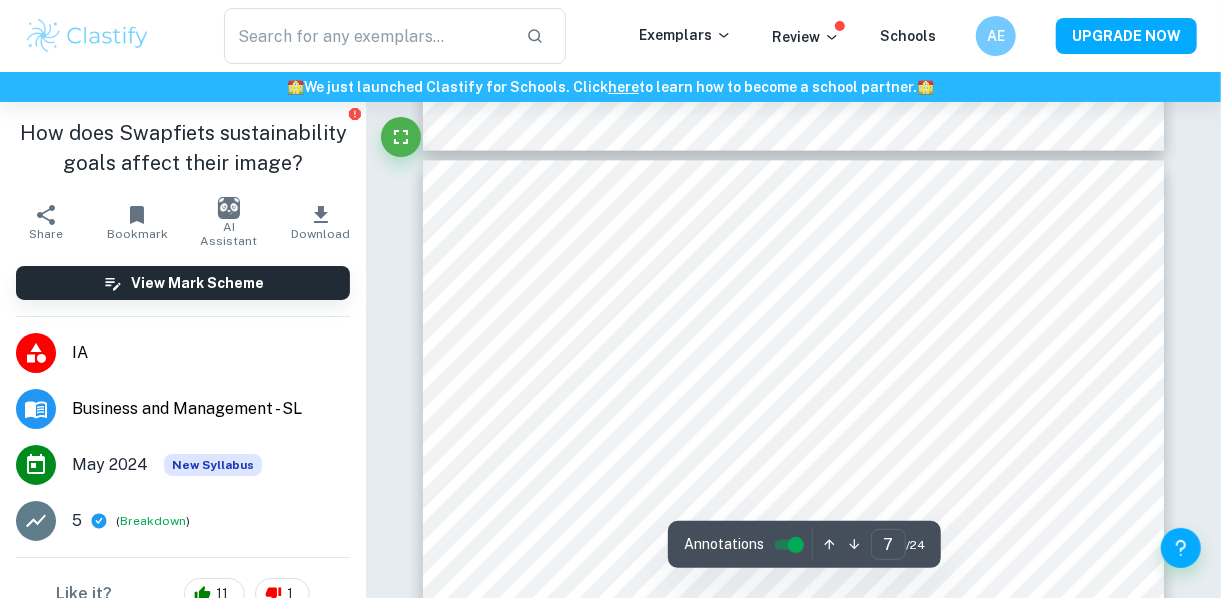 scroll, scrollTop: 6232, scrollLeft: 0, axis: vertical 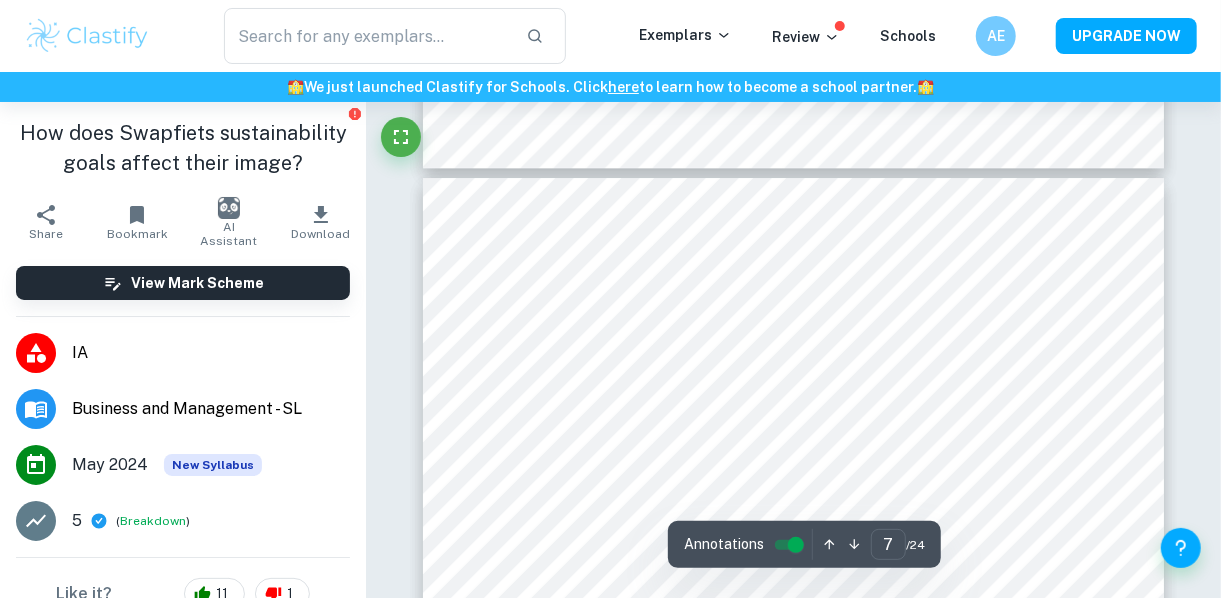 type on "8" 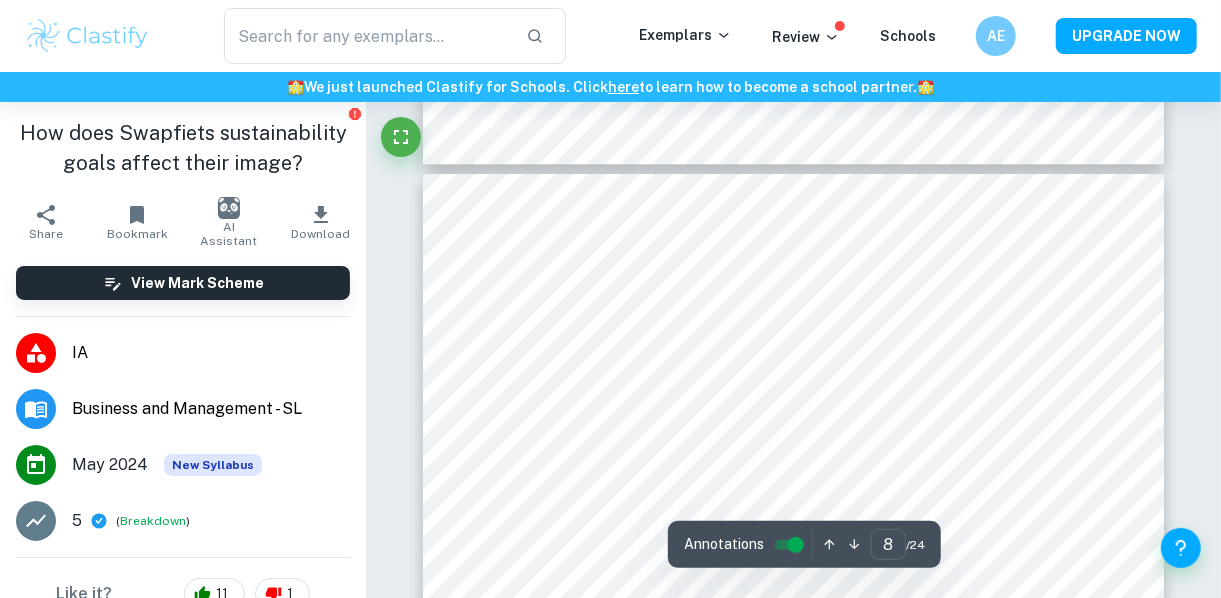 scroll, scrollTop: 7432, scrollLeft: 0, axis: vertical 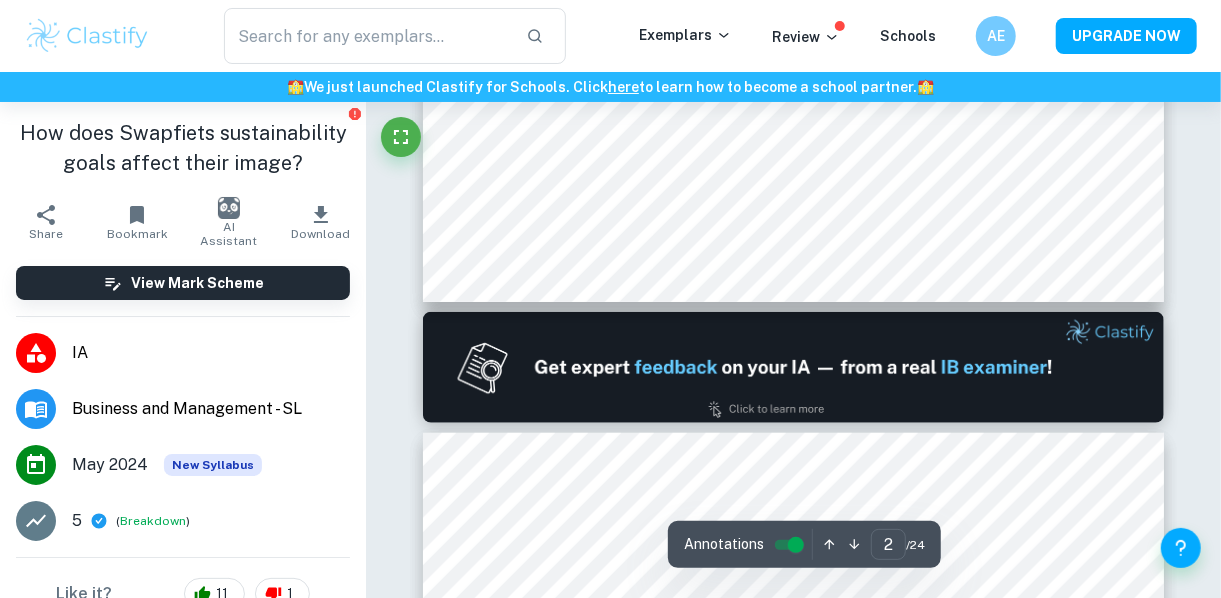 type on "1" 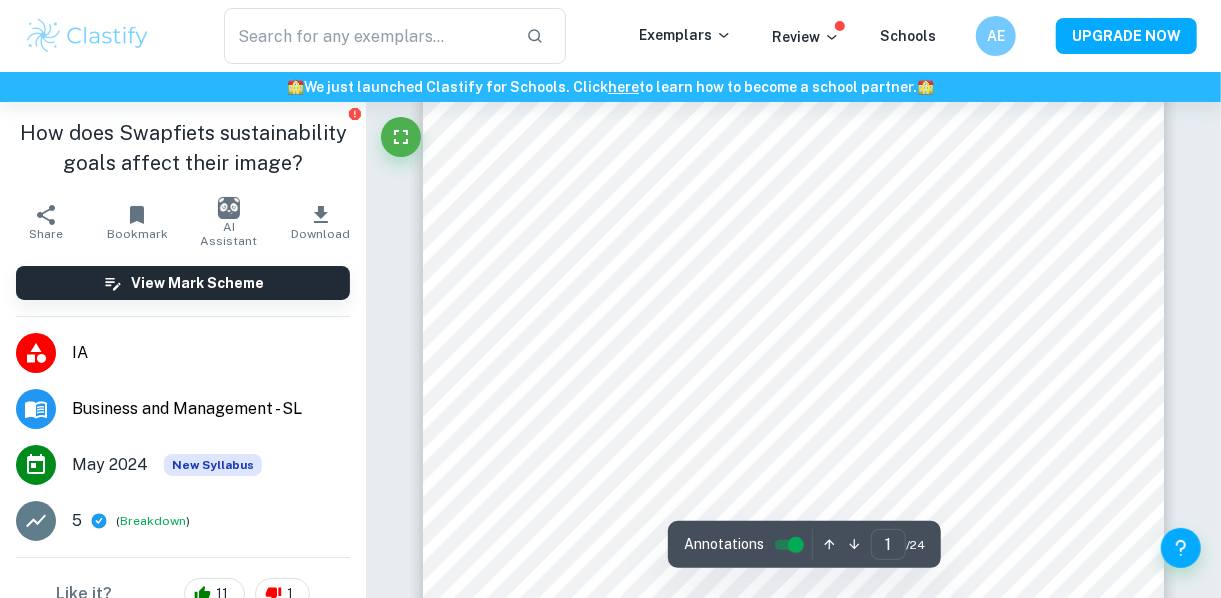 scroll, scrollTop: 0, scrollLeft: 0, axis: both 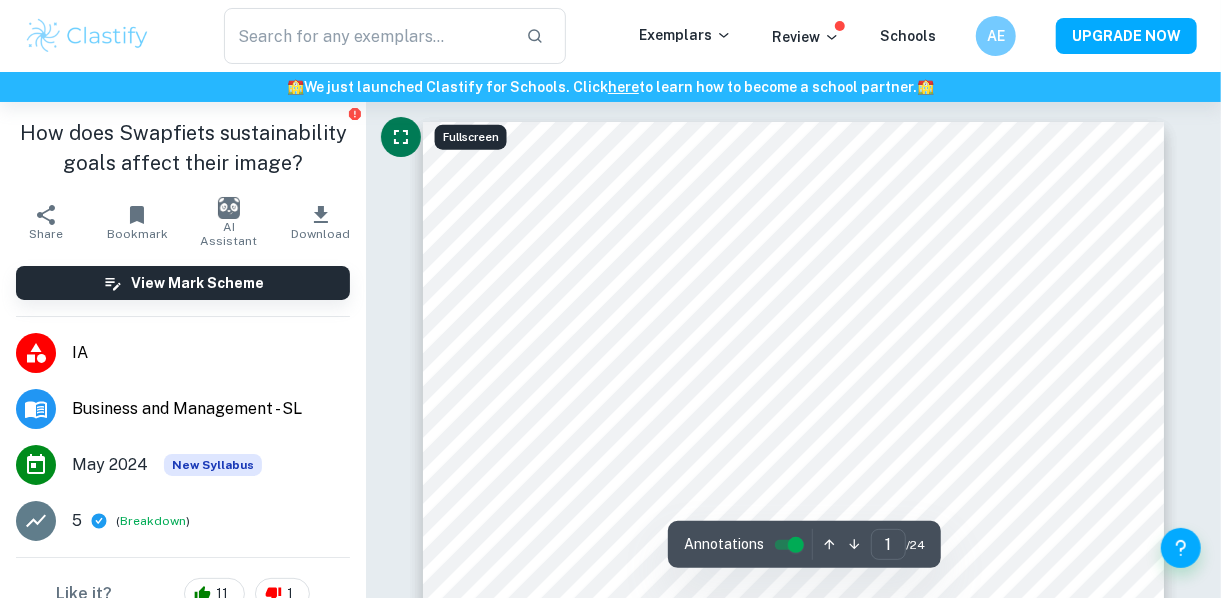 click 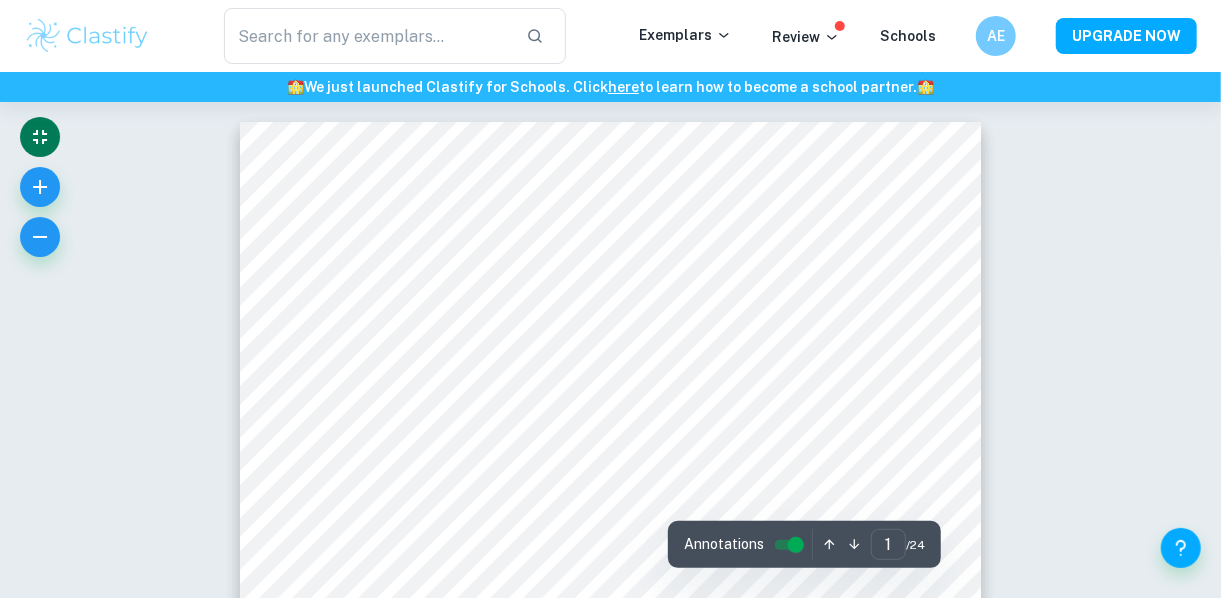 click on "Incorrect Criterion A The research question either tackles the company’s past issues (backward-looking) or its future (forward-looking) Comment The research question lacks clarity regarding its temporal focus, as it uses the present tense "affect" instead of indicating whether the IA examines past impacts or future implications. The student should have revised the question to specify the timeframe. For example, it could be rephrased as "How have Swapfiets' sustainability goals affected their image since their implementation?" This change clearly establishes a backward-looking focus. Written by Natalia Ask Clai Correct Criterion A The student selects a real business issue or problem that relates to any part of syllabus Comment Written by Natalia Ask Clai Correct Criterion A The student bases the work around a single business Comment Written by Natalia Ask Clai Correct Criterion A The student selects a real business issue or problem that relates to any part of syllabus Comment Written by Natalia Ask Clai" at bounding box center (610, 8616) 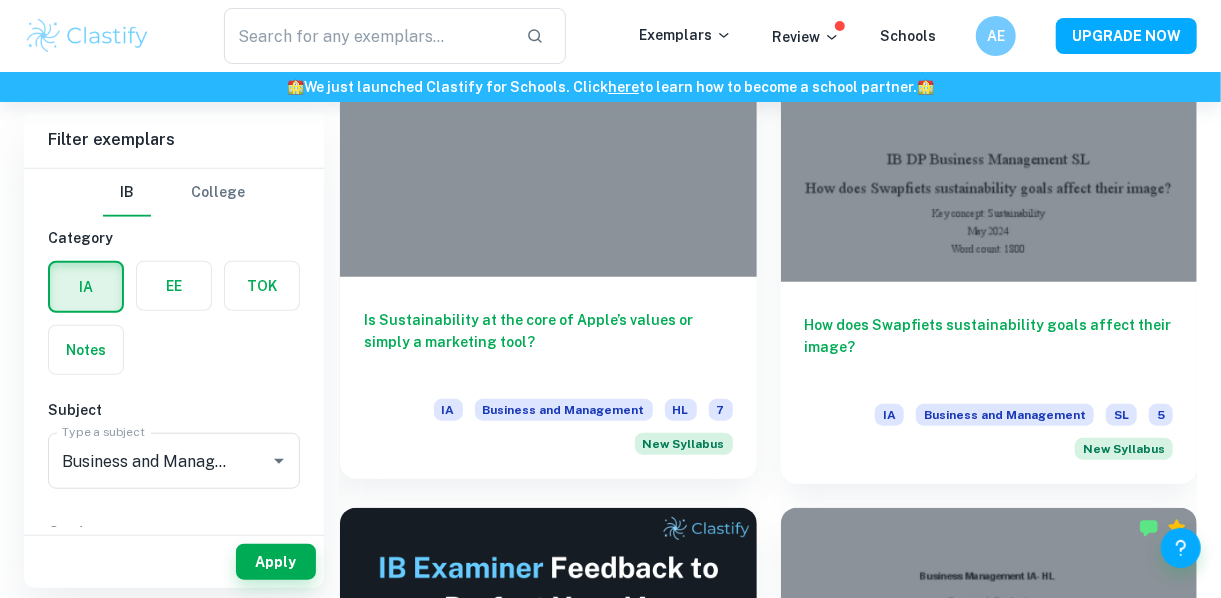 scroll, scrollTop: 800, scrollLeft: 0, axis: vertical 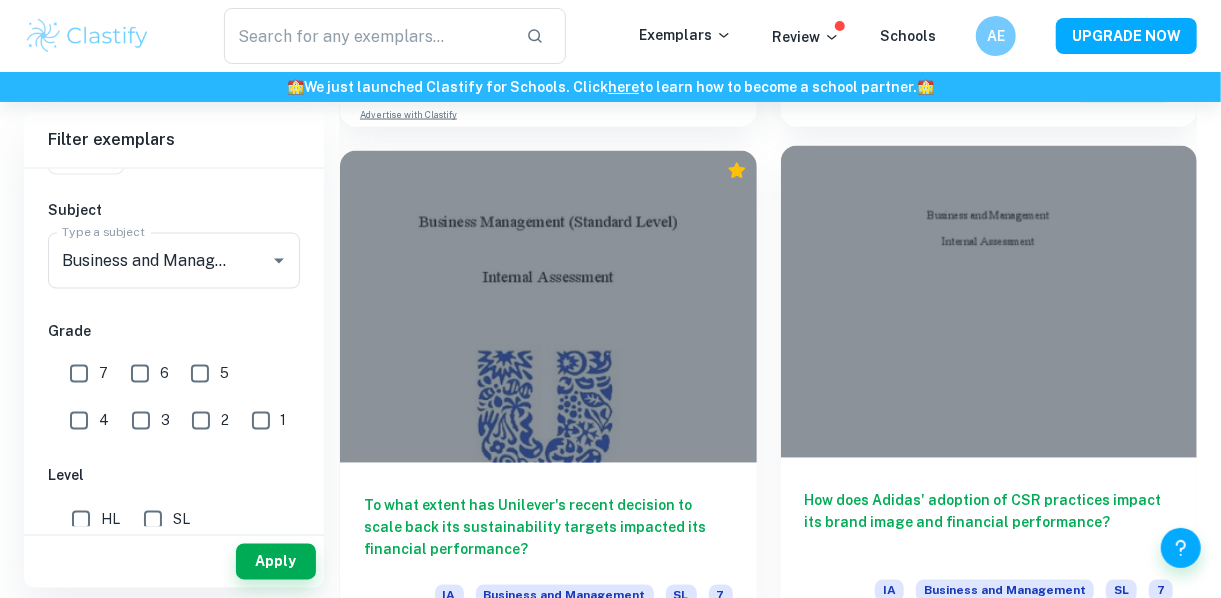click at bounding box center [989, 302] 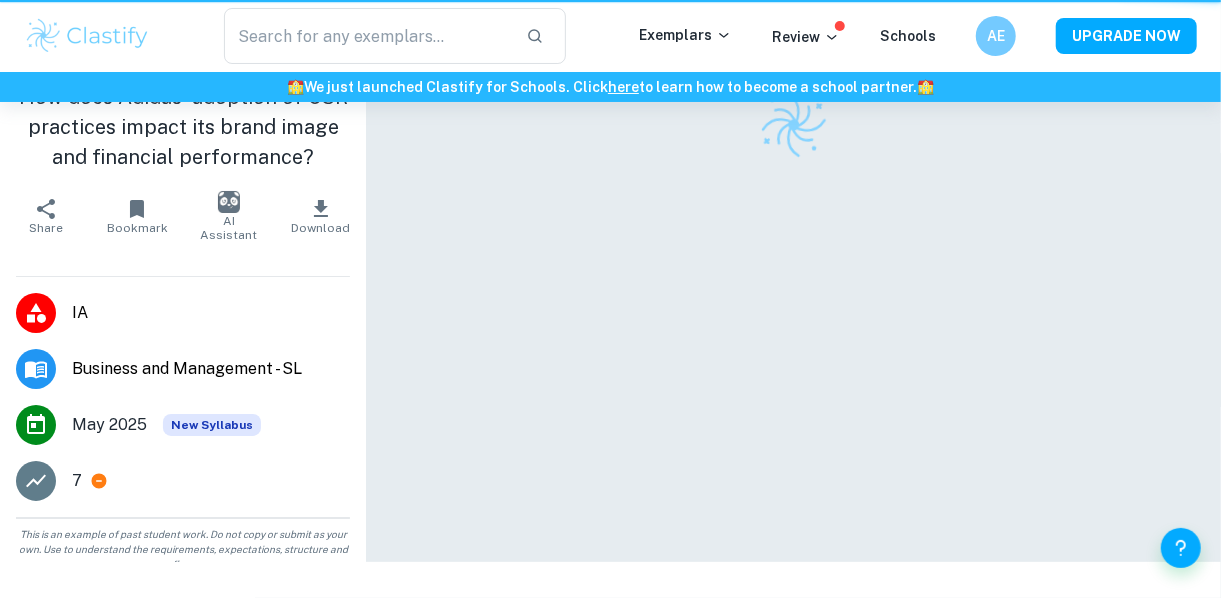 scroll, scrollTop: 0, scrollLeft: 0, axis: both 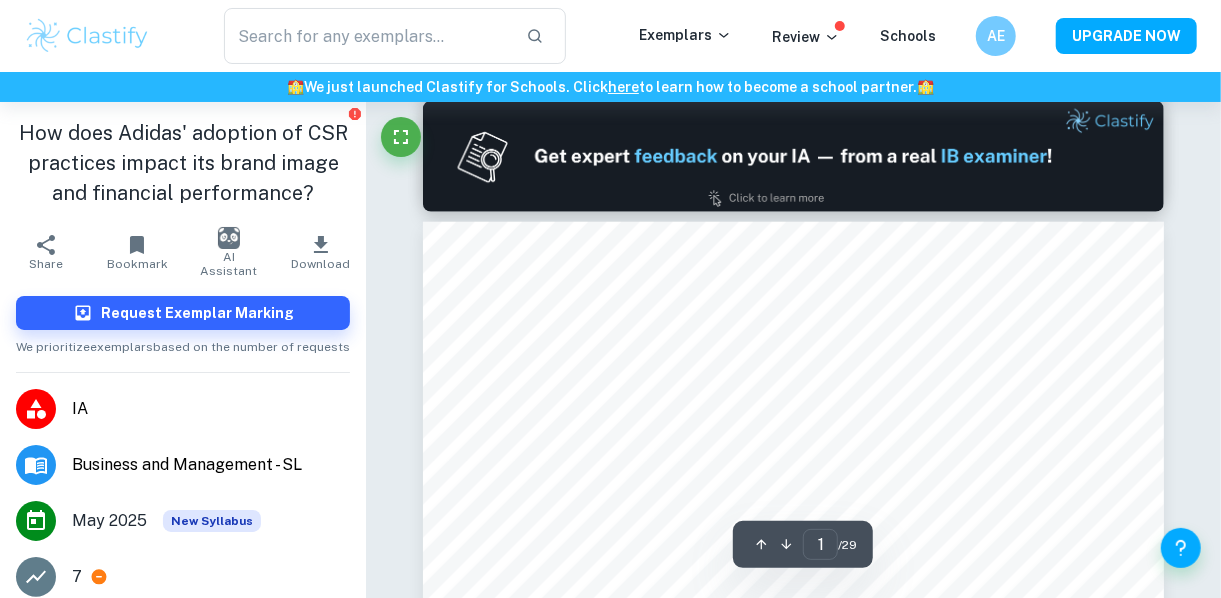 type on "2" 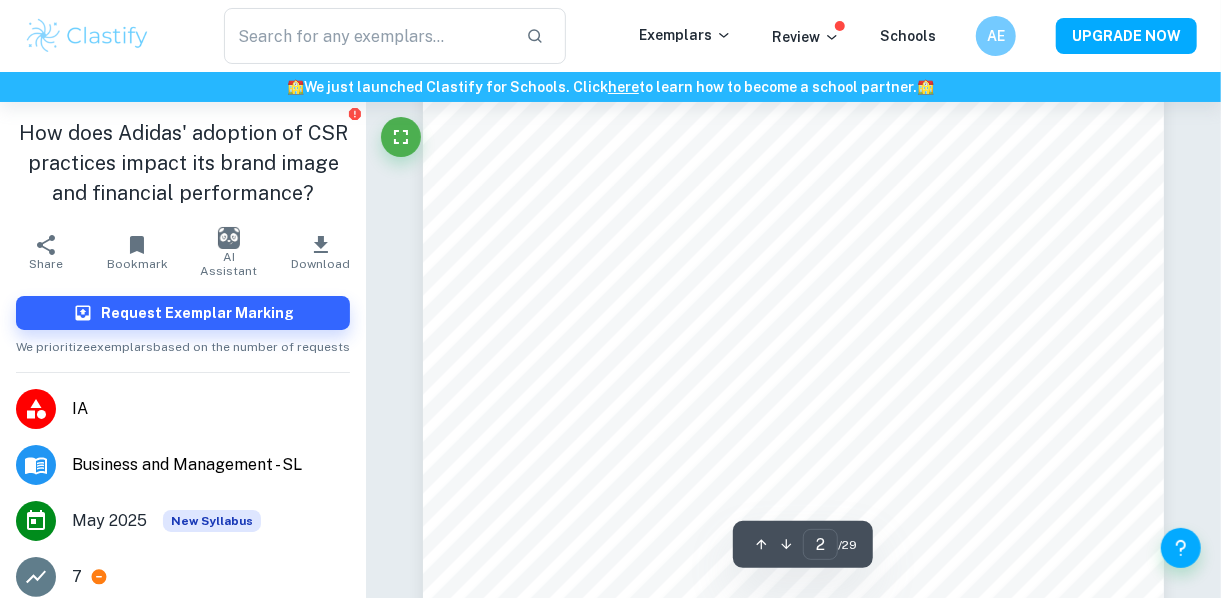 scroll, scrollTop: 1200, scrollLeft: 0, axis: vertical 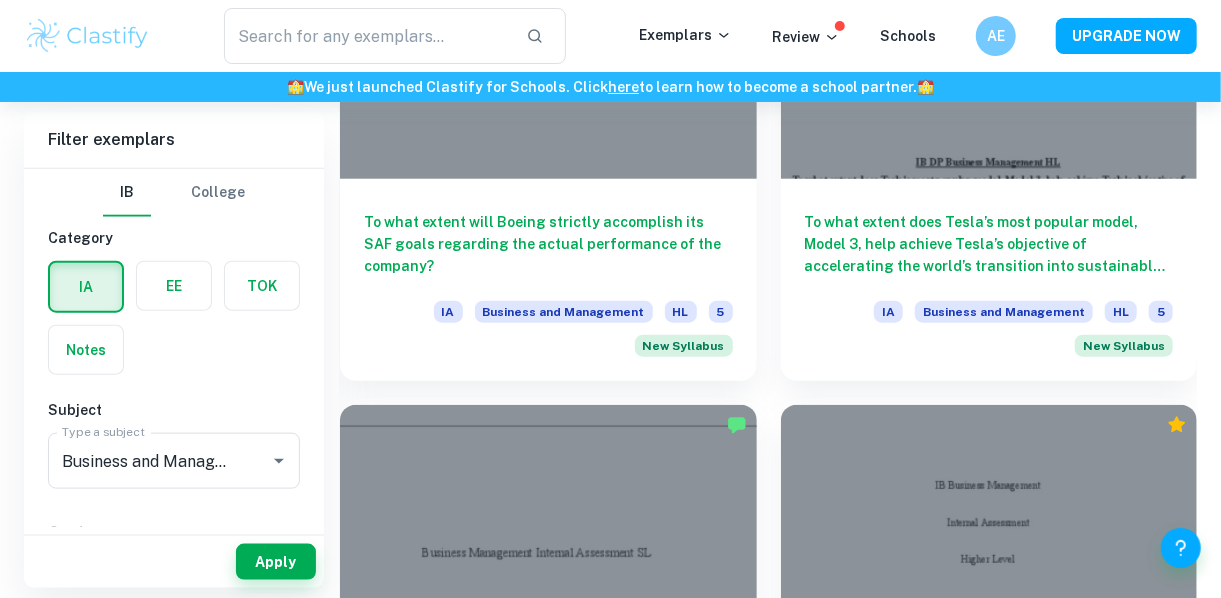 drag, startPoint x: 800, startPoint y: 394, endPoint x: 770, endPoint y: 385, distance: 31.320919 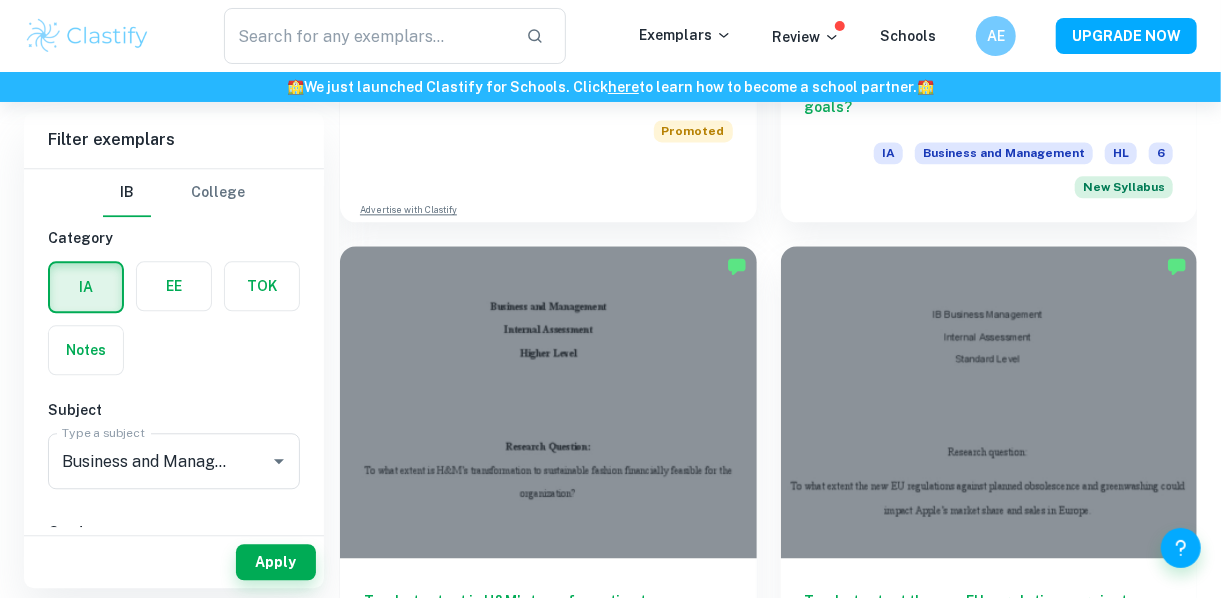 scroll, scrollTop: 5876, scrollLeft: 0, axis: vertical 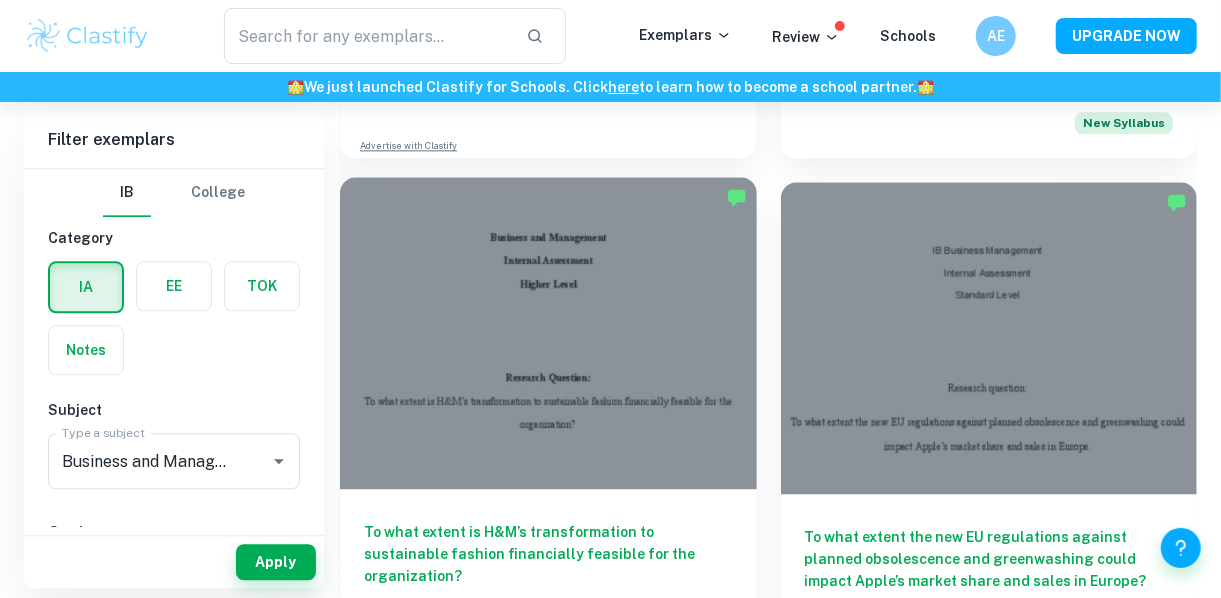 click on "To what extent is H&M’s transformation to sustainable fashion financially feasible for the organization?" at bounding box center (548, 554) 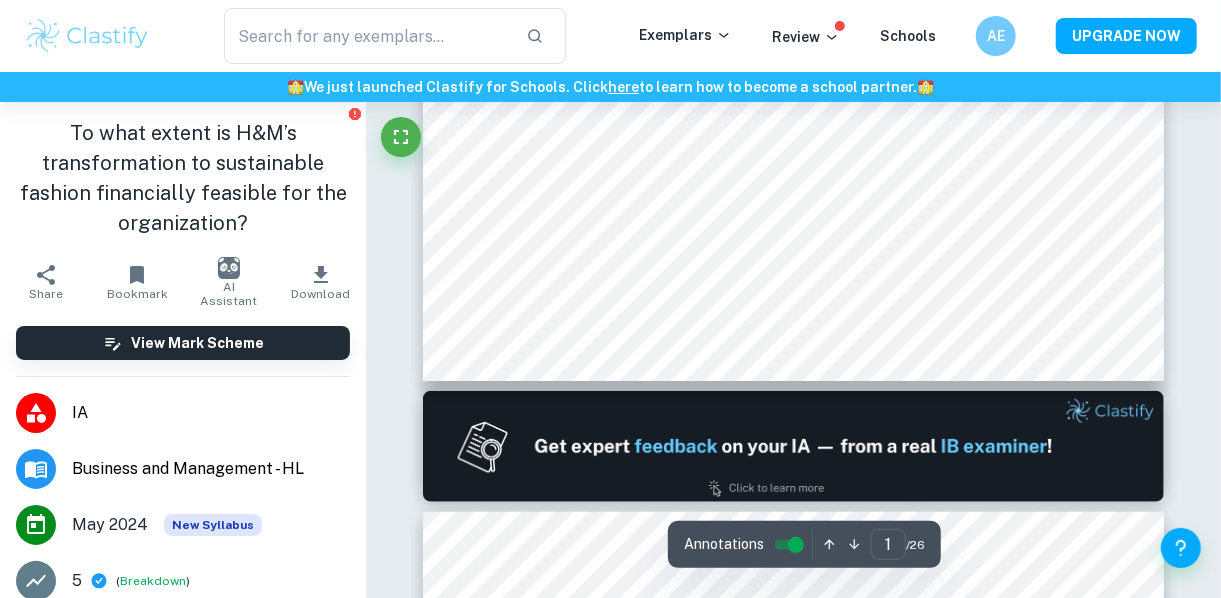 scroll, scrollTop: 1100, scrollLeft: 0, axis: vertical 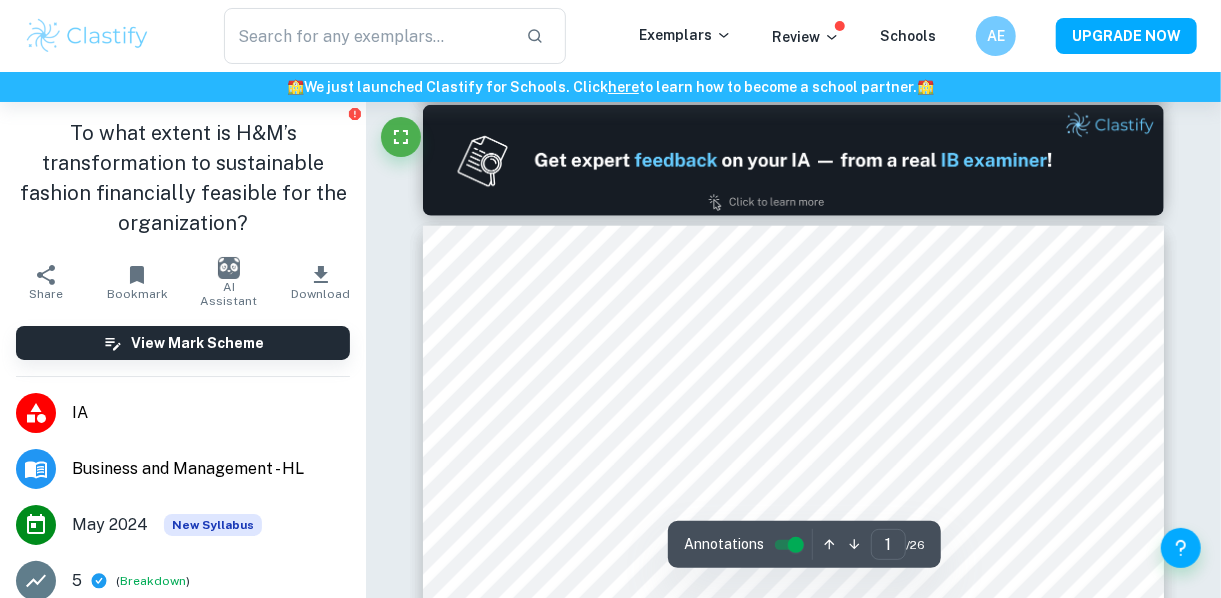 type on "2" 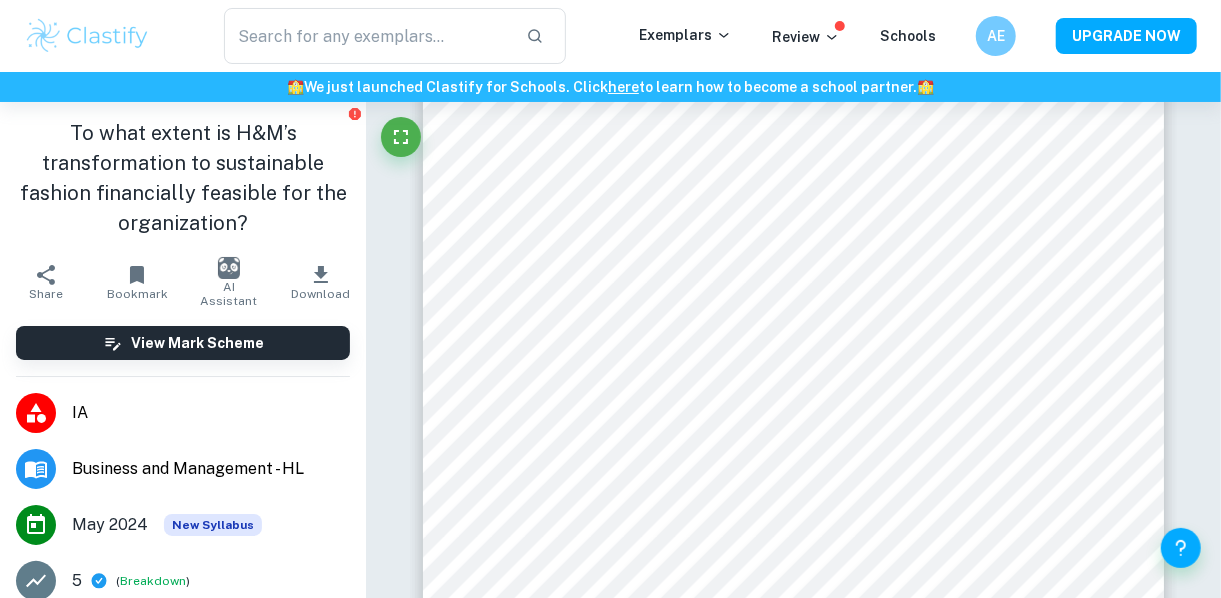 scroll, scrollTop: 1200, scrollLeft: 0, axis: vertical 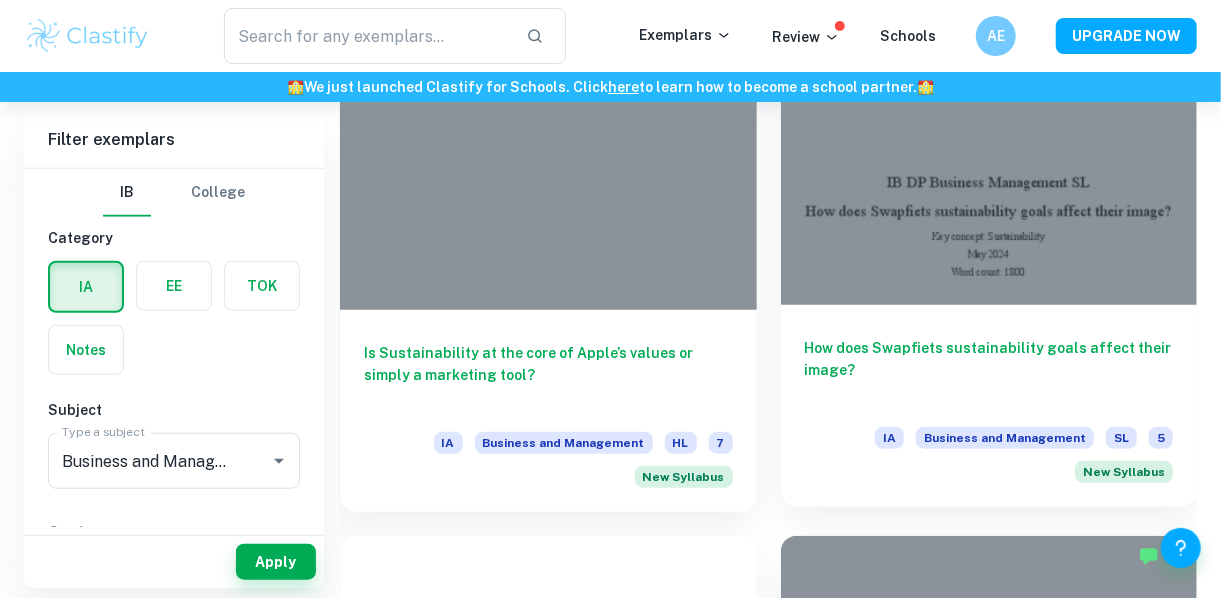 click on "How does Swapfiets sustainability goals affect their image?" at bounding box center (989, 370) 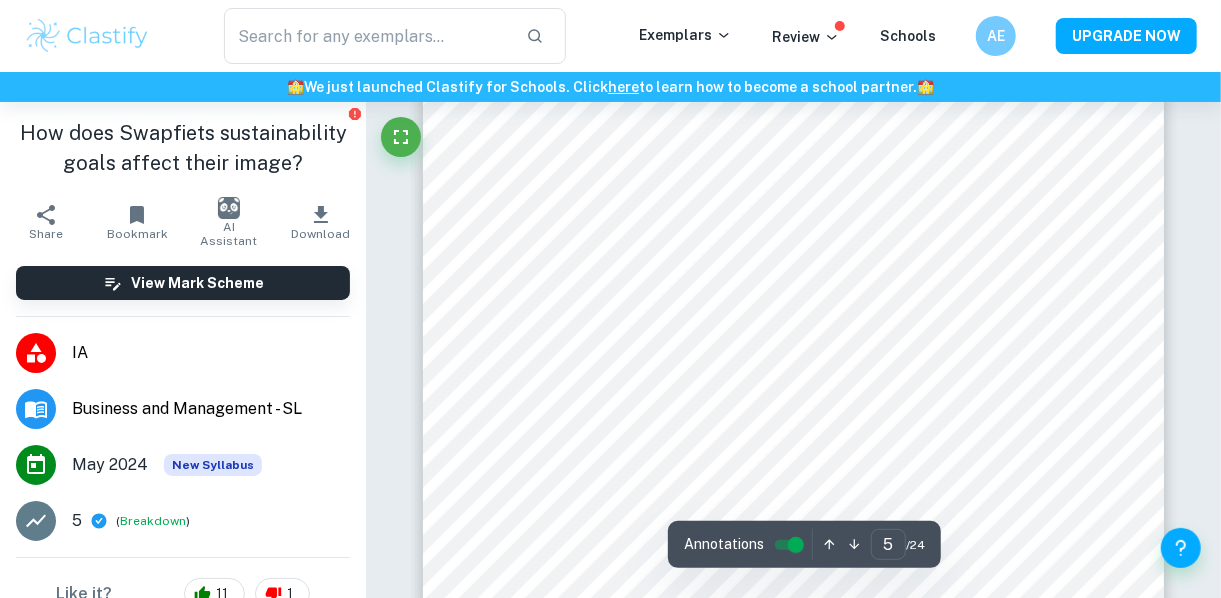 scroll, scrollTop: 4400, scrollLeft: 0, axis: vertical 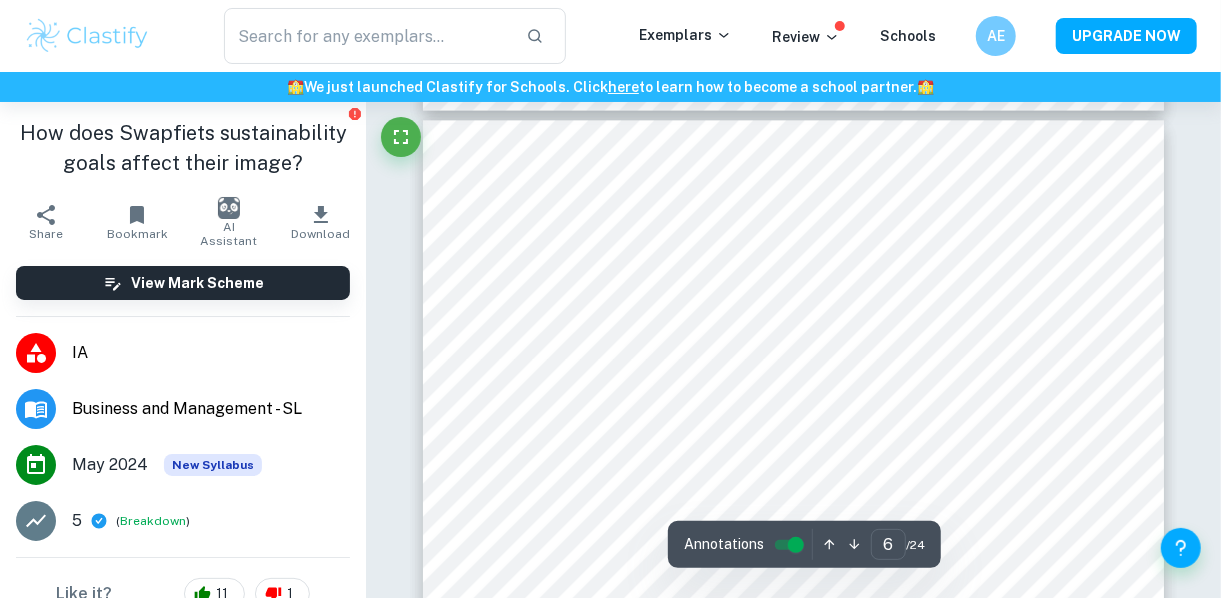 type on "7" 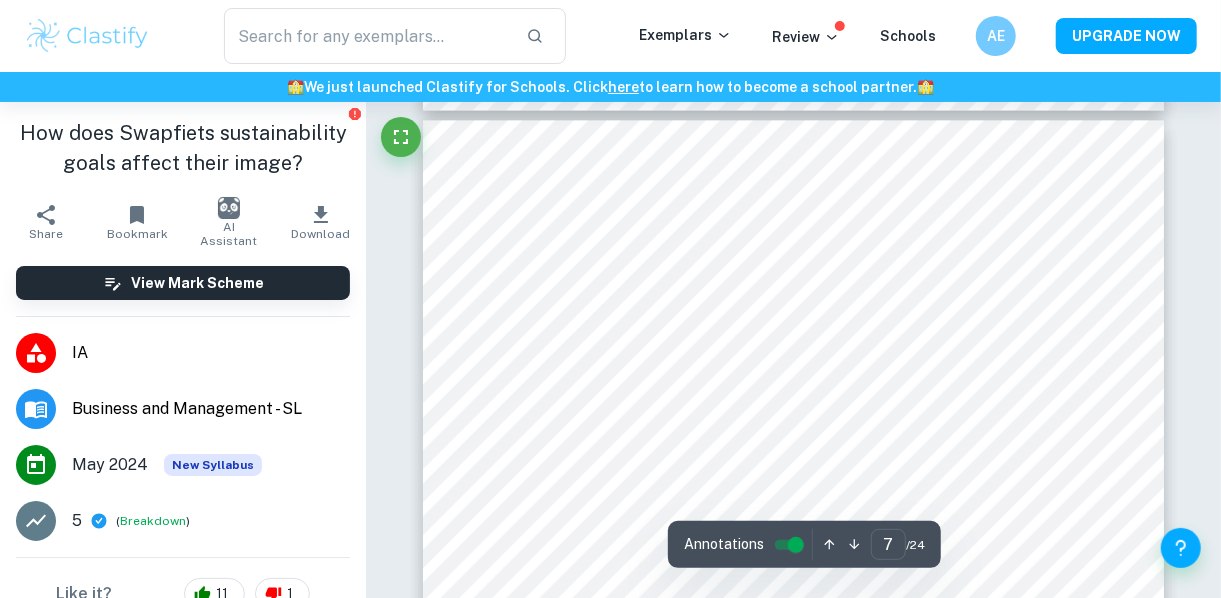 scroll, scrollTop: 6100, scrollLeft: 0, axis: vertical 